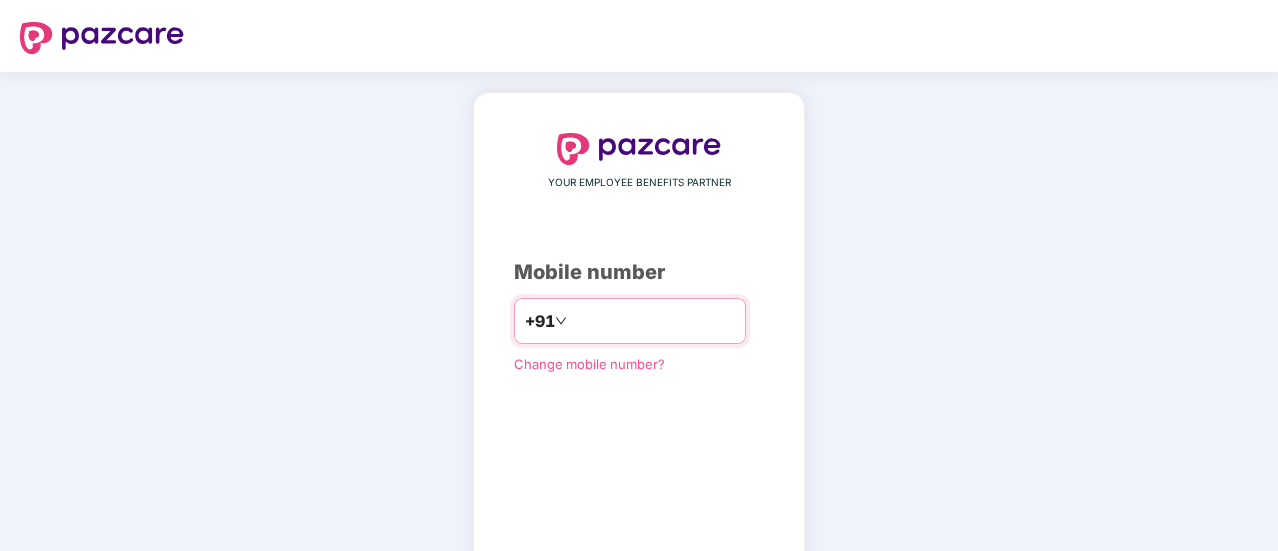 scroll, scrollTop: 0, scrollLeft: 0, axis: both 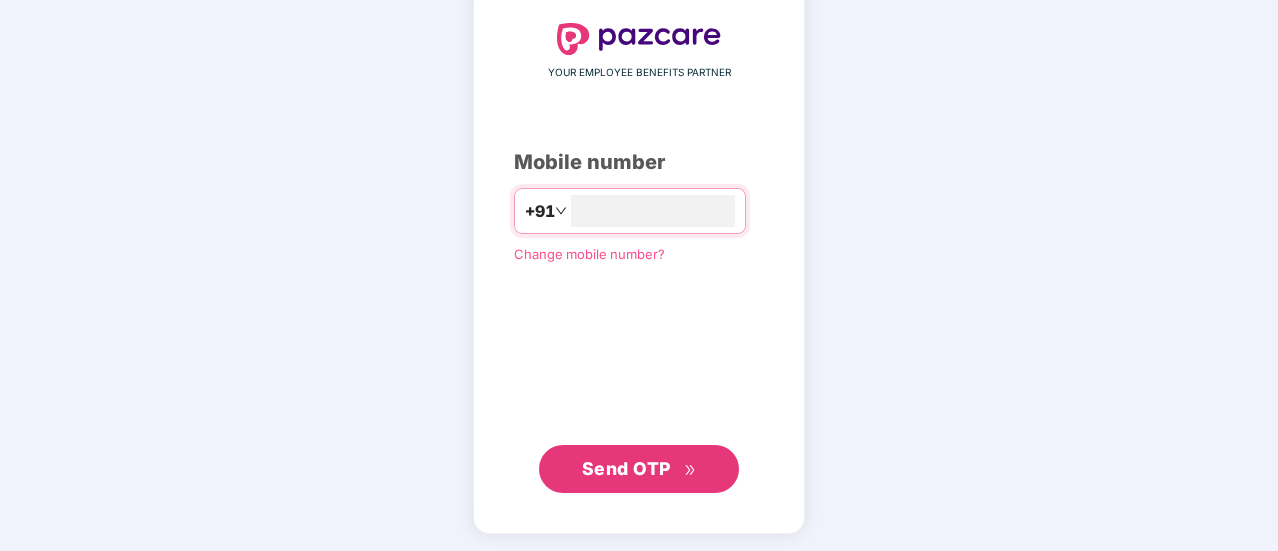 type on "**********" 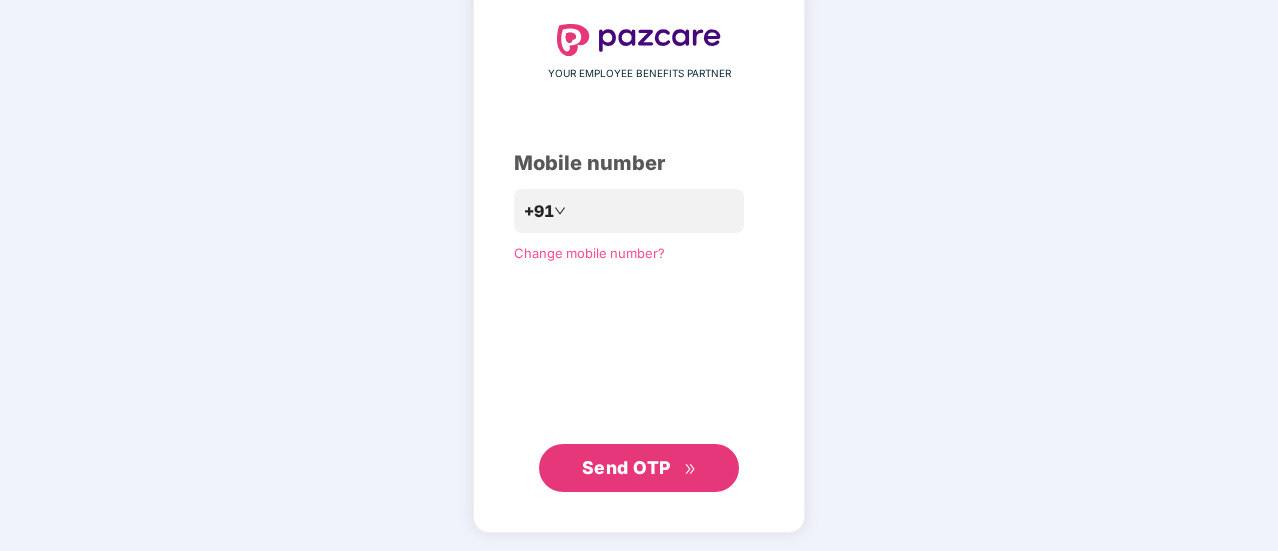 click on "Send OTP" at bounding box center (626, 467) 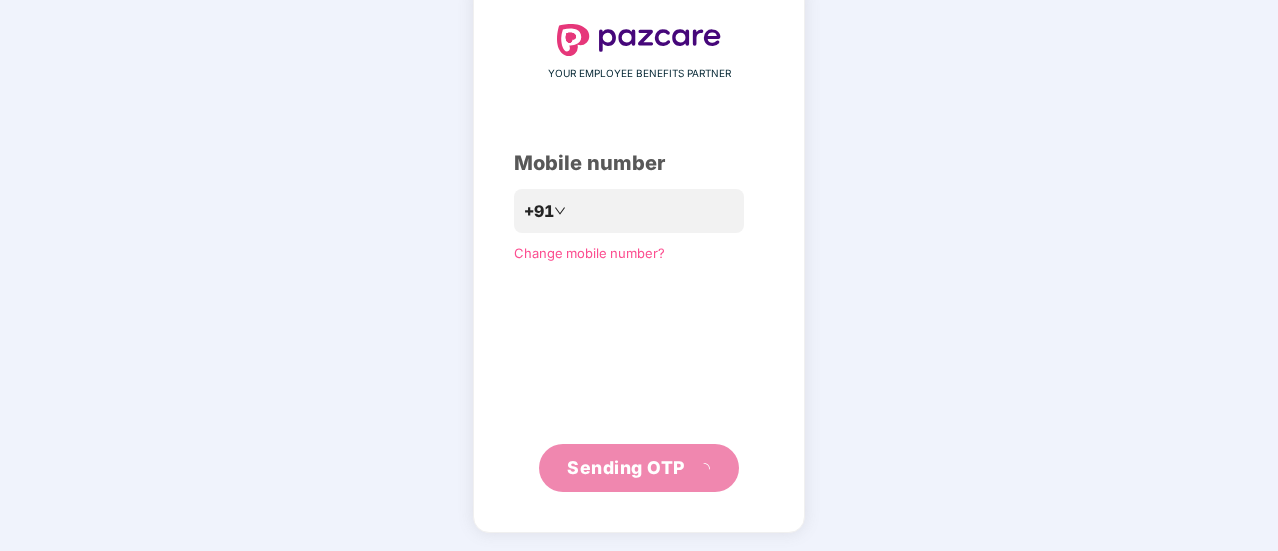 scroll, scrollTop: 100, scrollLeft: 0, axis: vertical 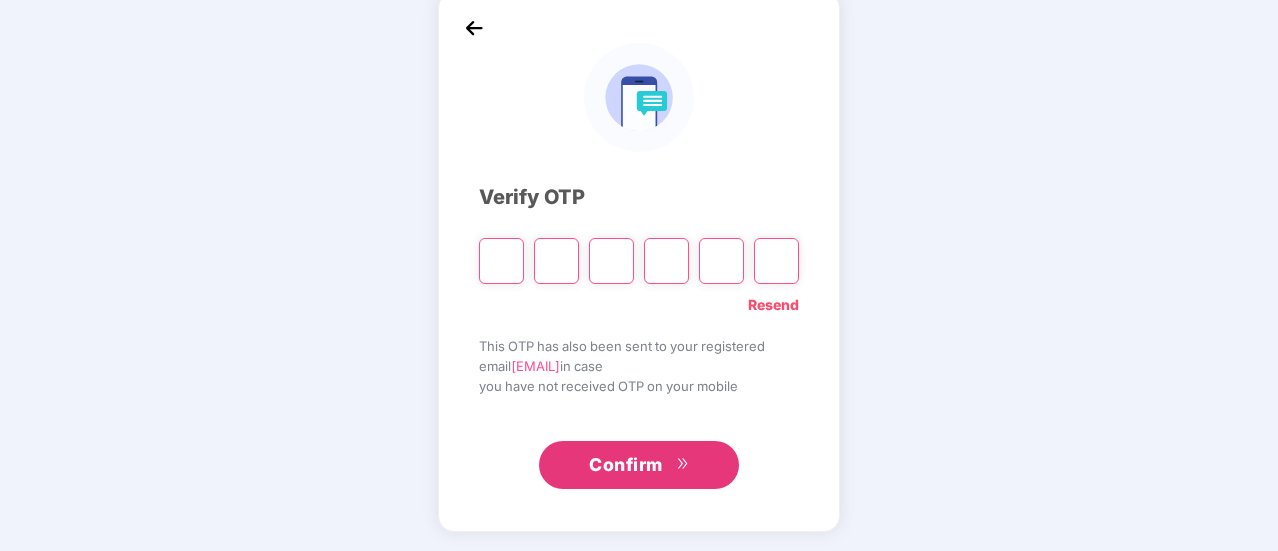 type on "*" 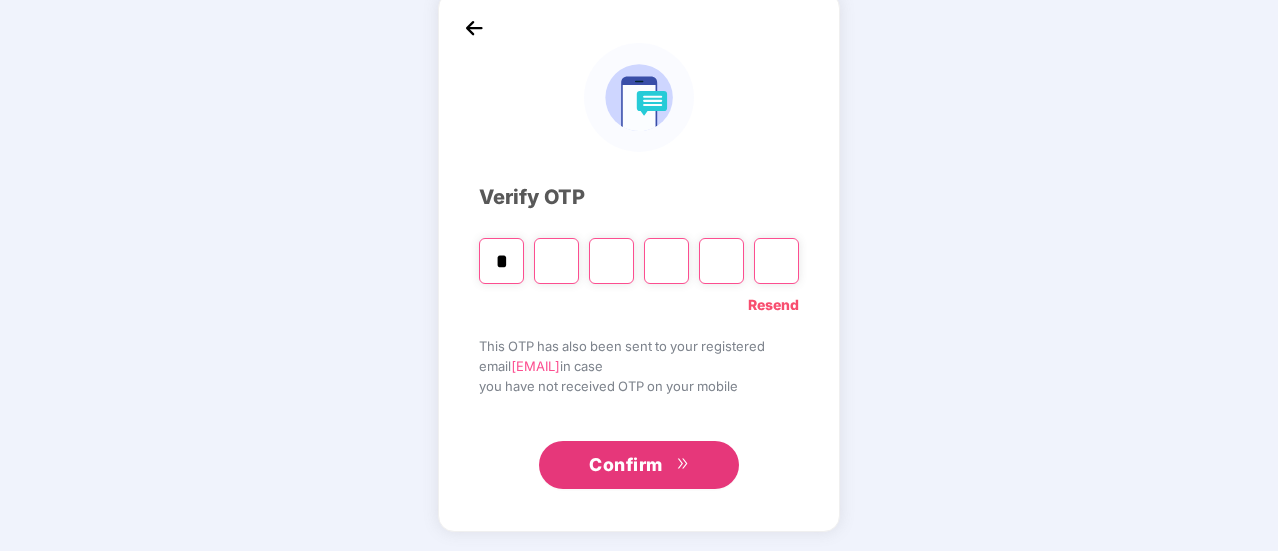 type on "*" 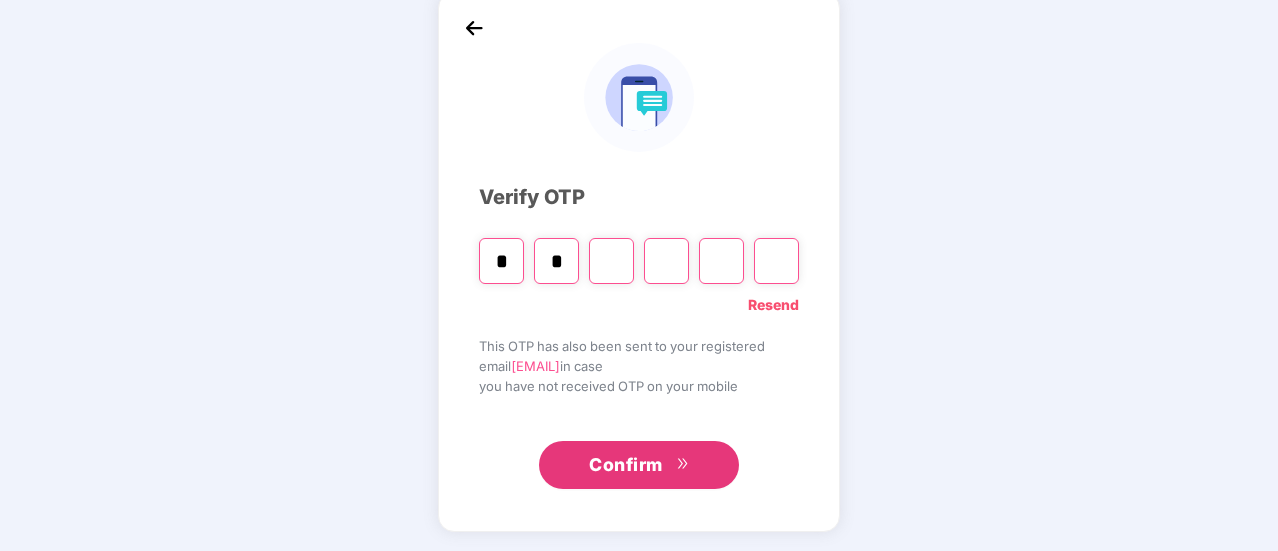 type on "*" 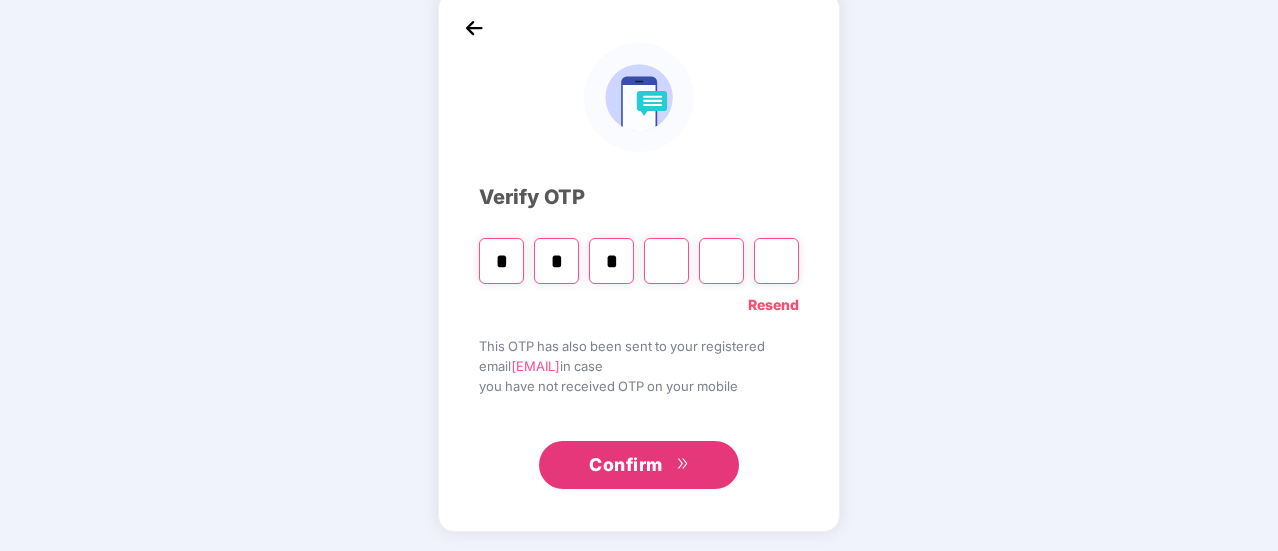 type on "*" 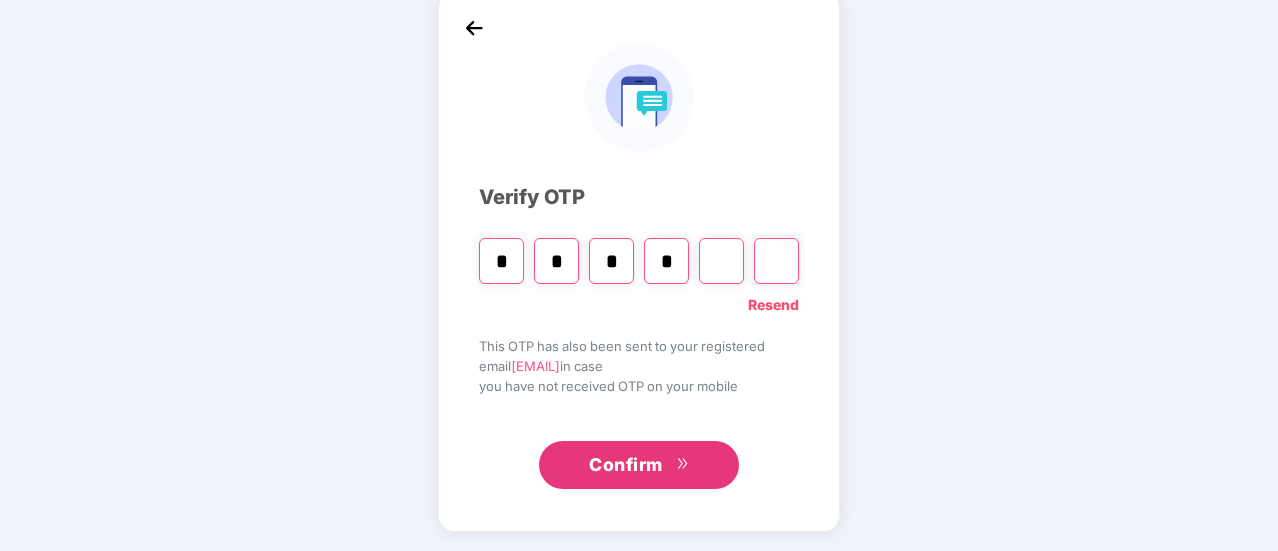 type on "*" 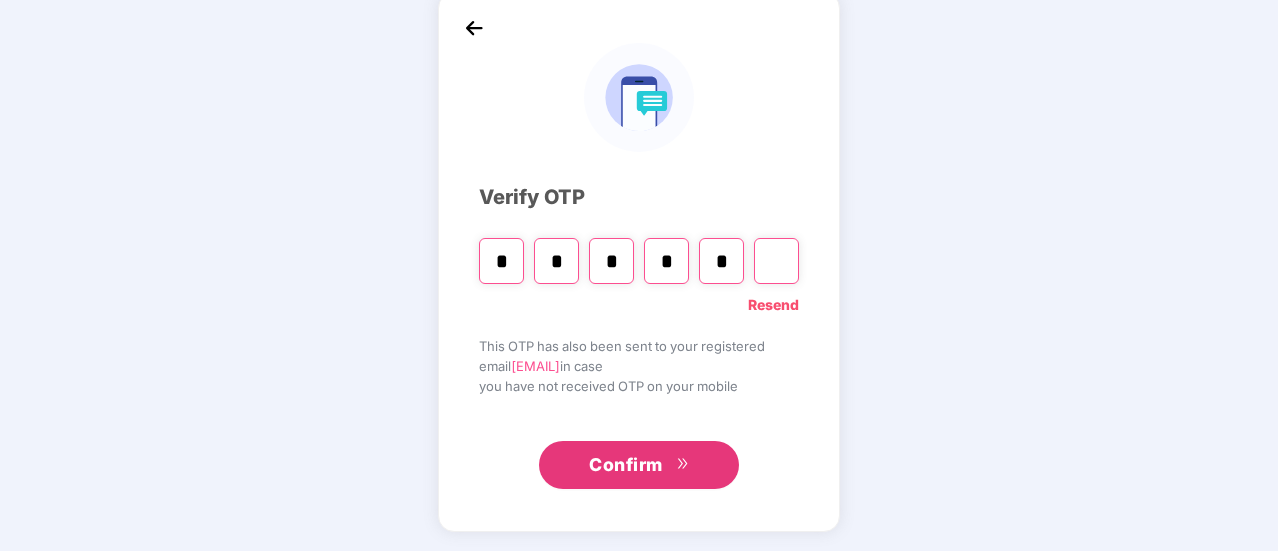 type on "*" 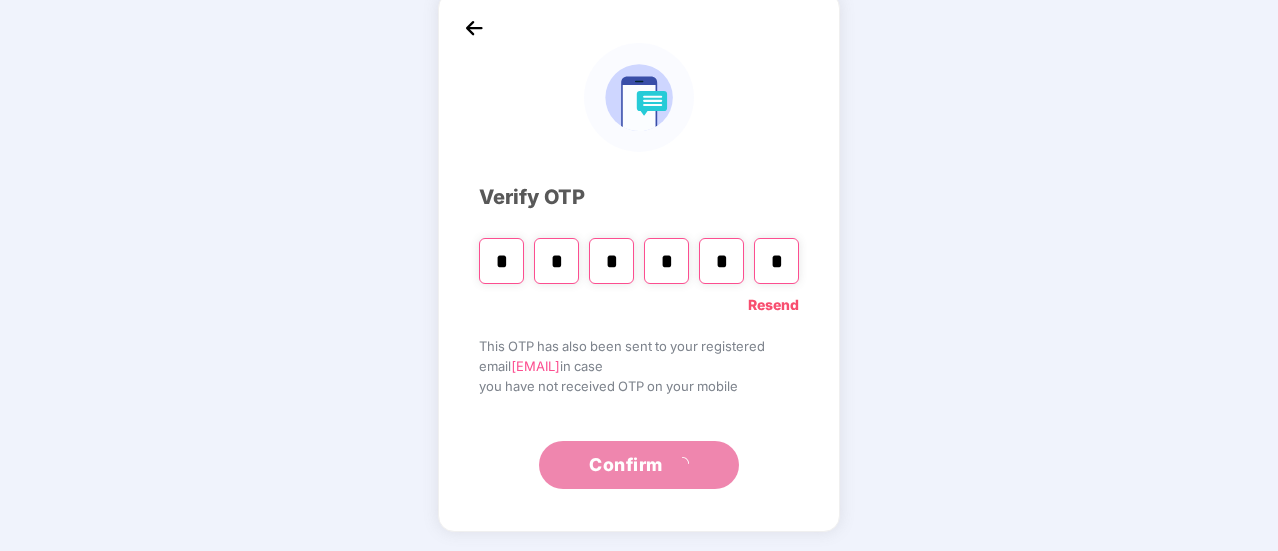 scroll, scrollTop: 0, scrollLeft: 0, axis: both 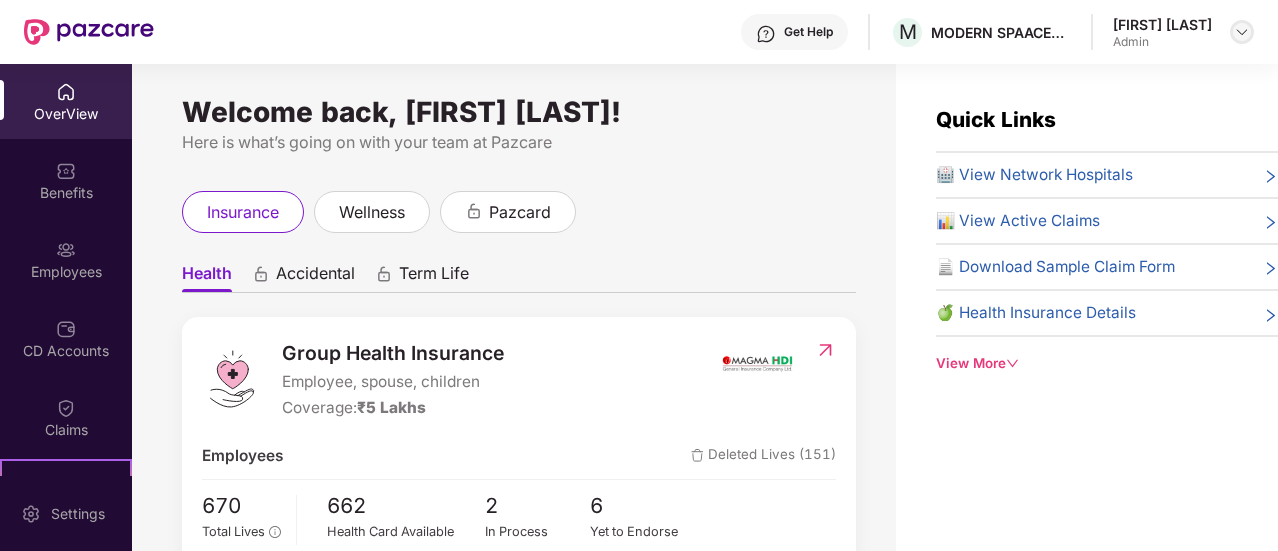 click at bounding box center [1242, 32] 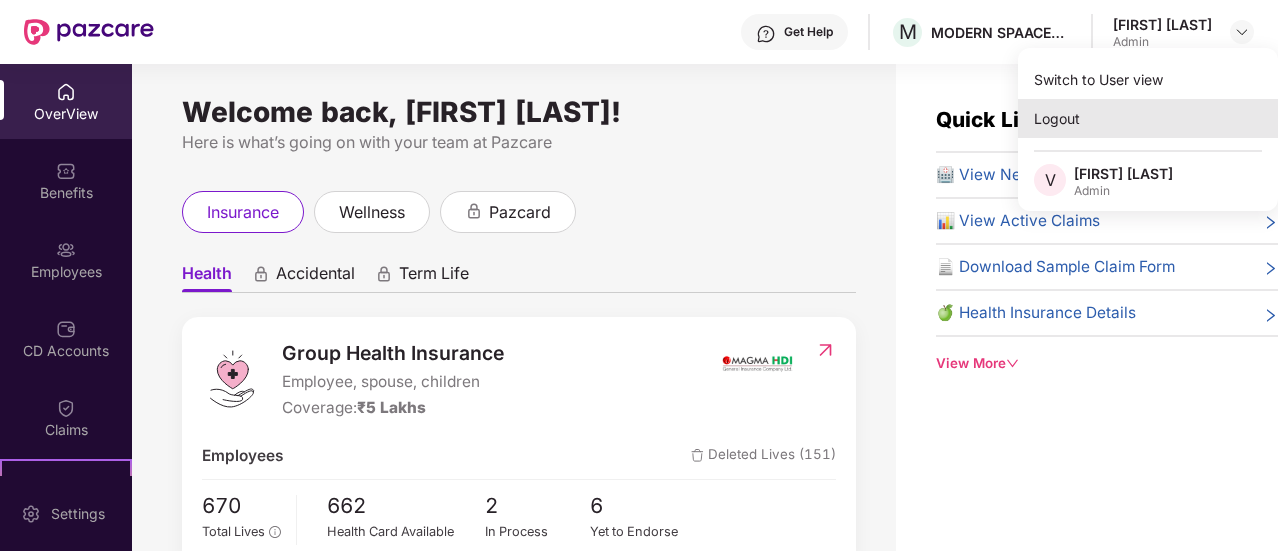 click on "Logout" at bounding box center [1148, 118] 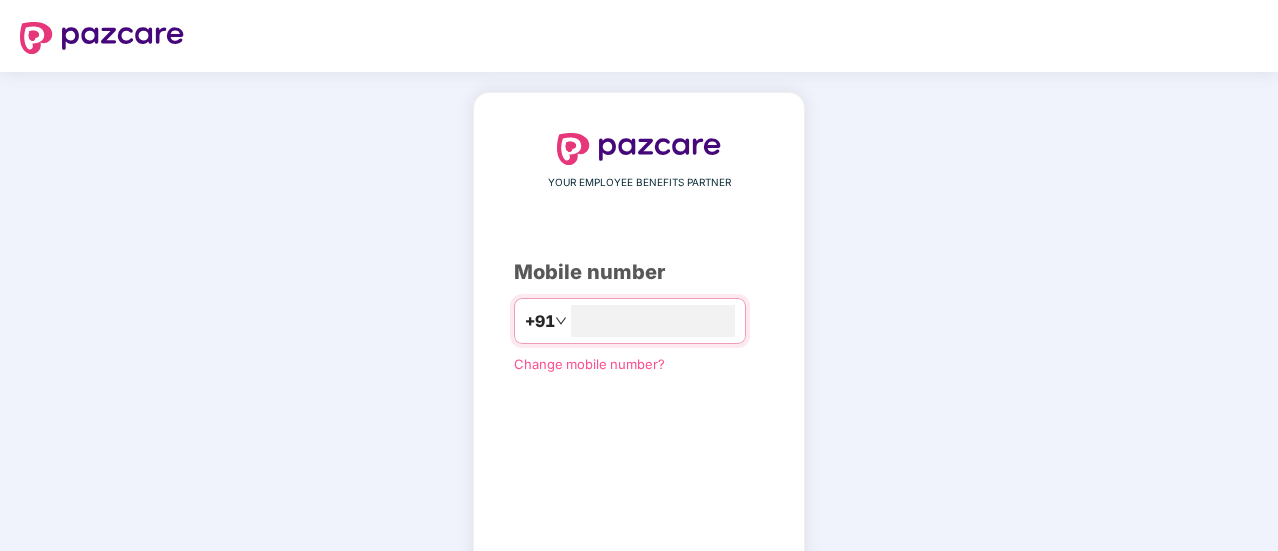 scroll, scrollTop: 110, scrollLeft: 0, axis: vertical 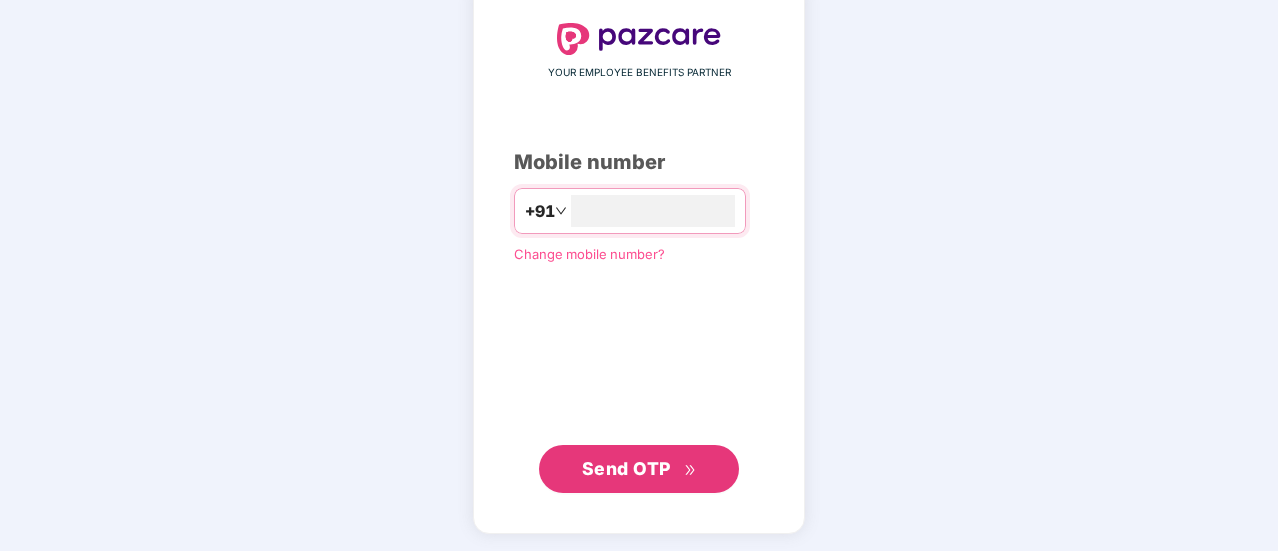 type on "**********" 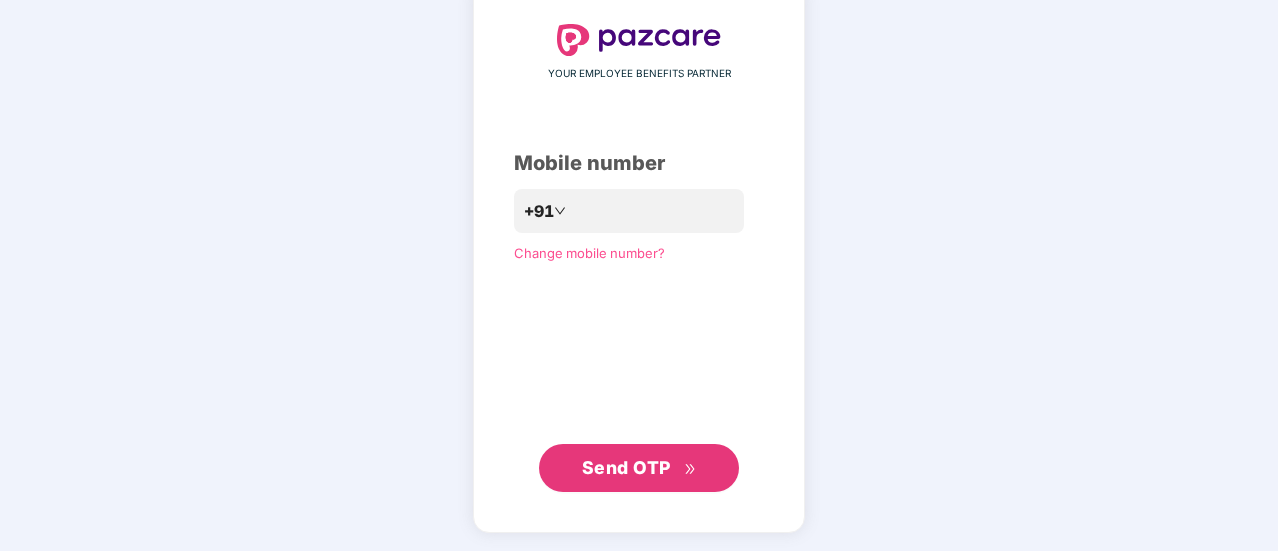 click on "Send OTP" at bounding box center (626, 467) 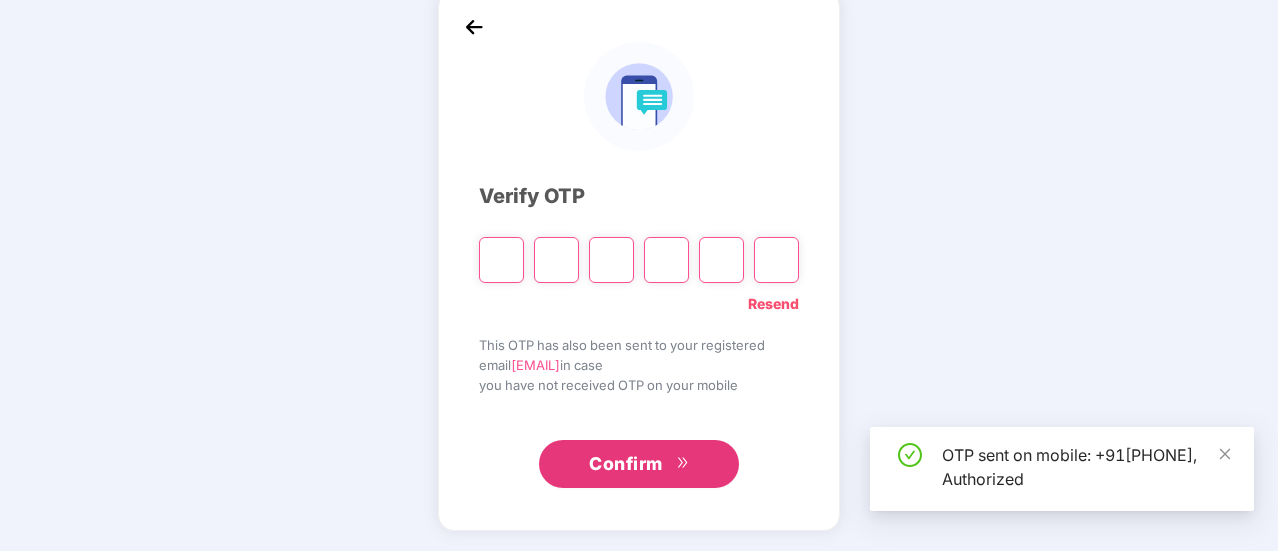 scroll, scrollTop: 100, scrollLeft: 0, axis: vertical 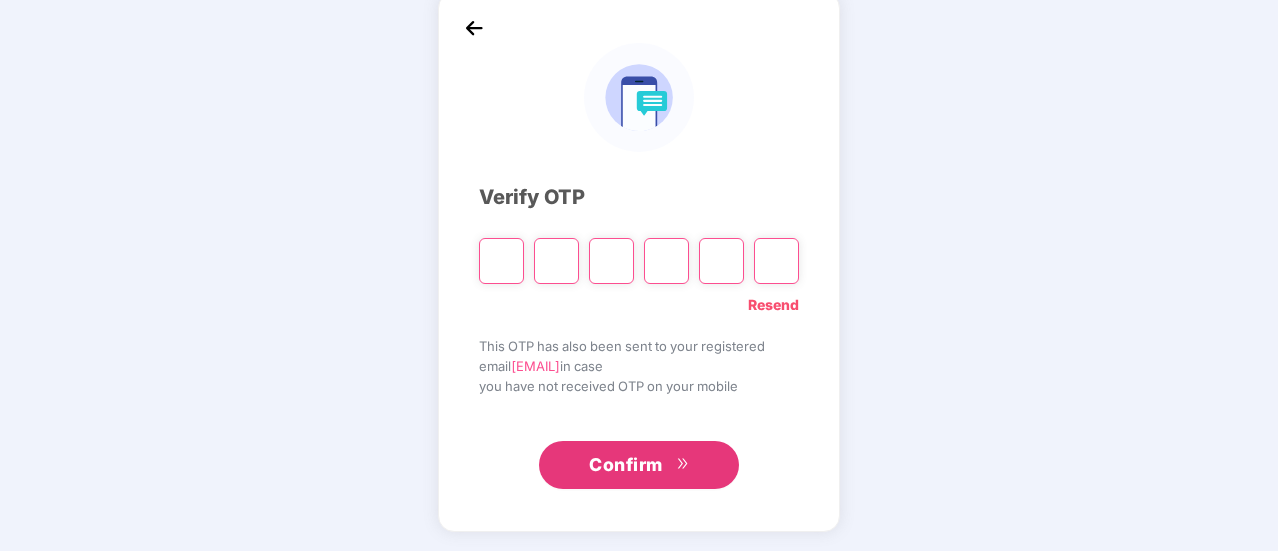 type on "*" 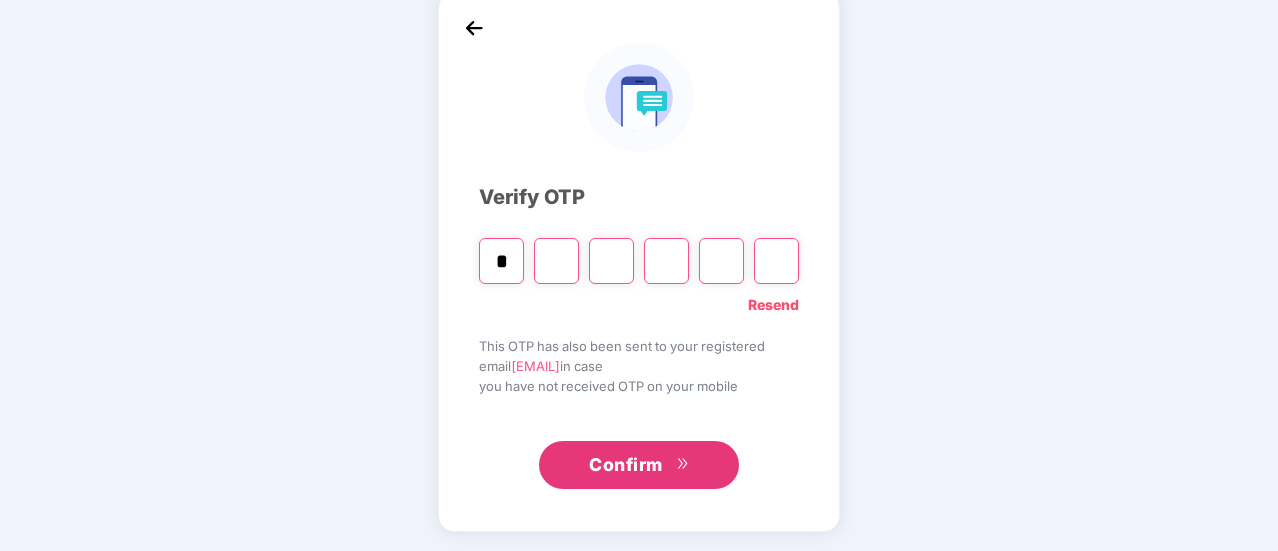type on "*" 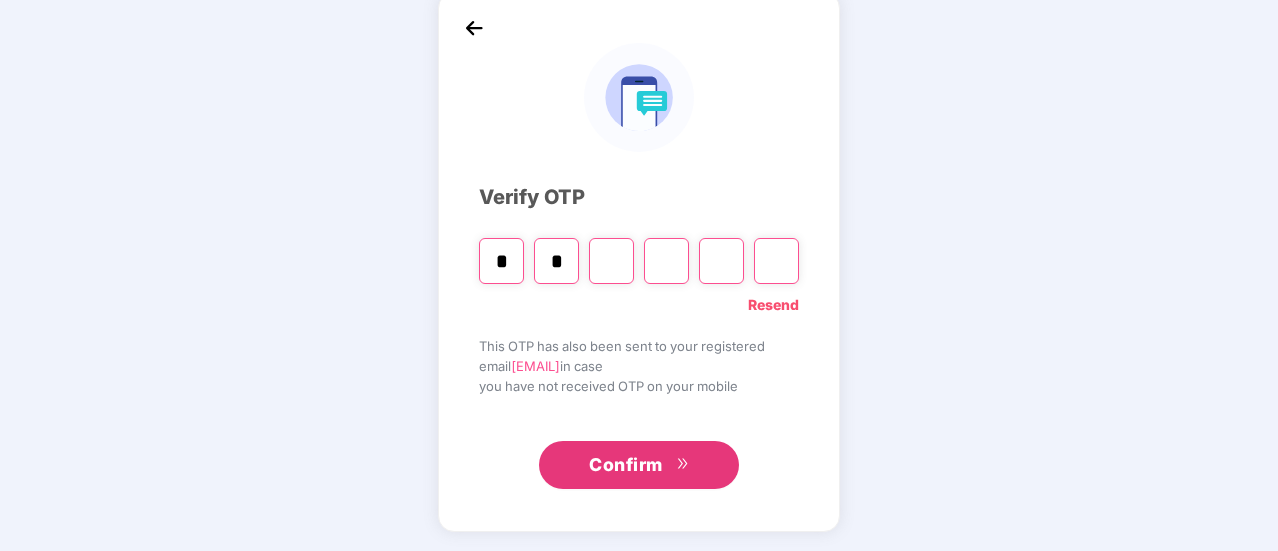 type on "*" 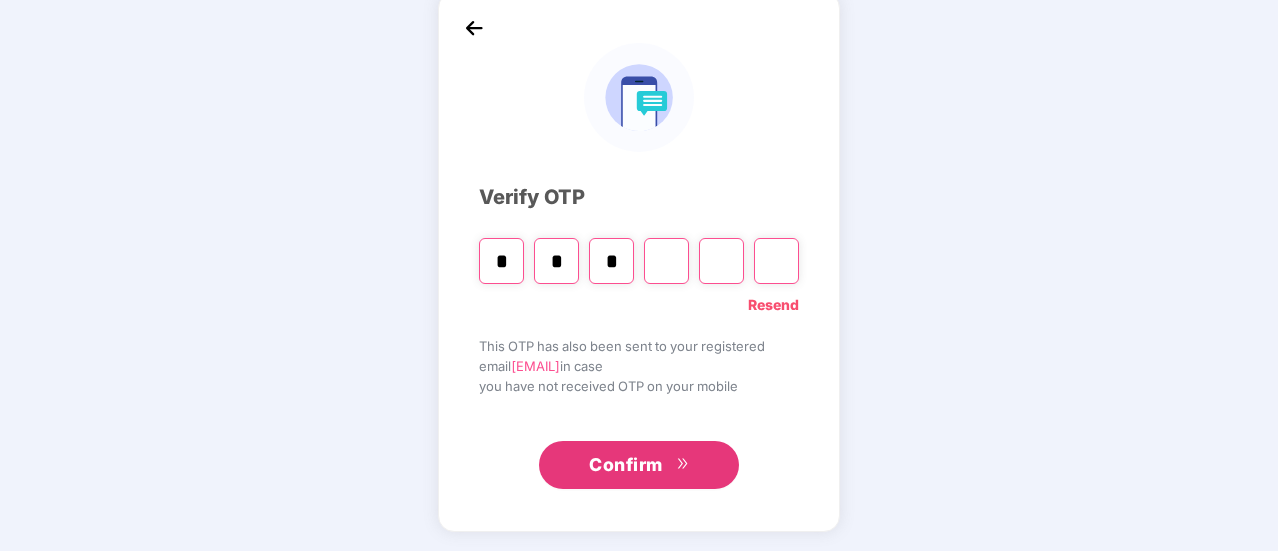 type on "*" 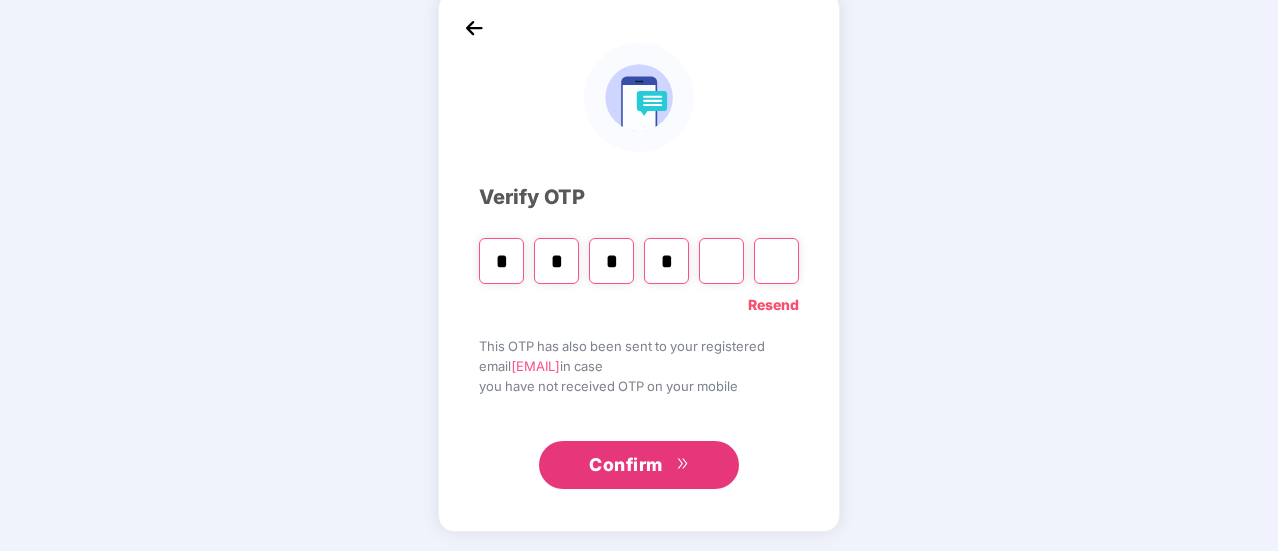 type on "*" 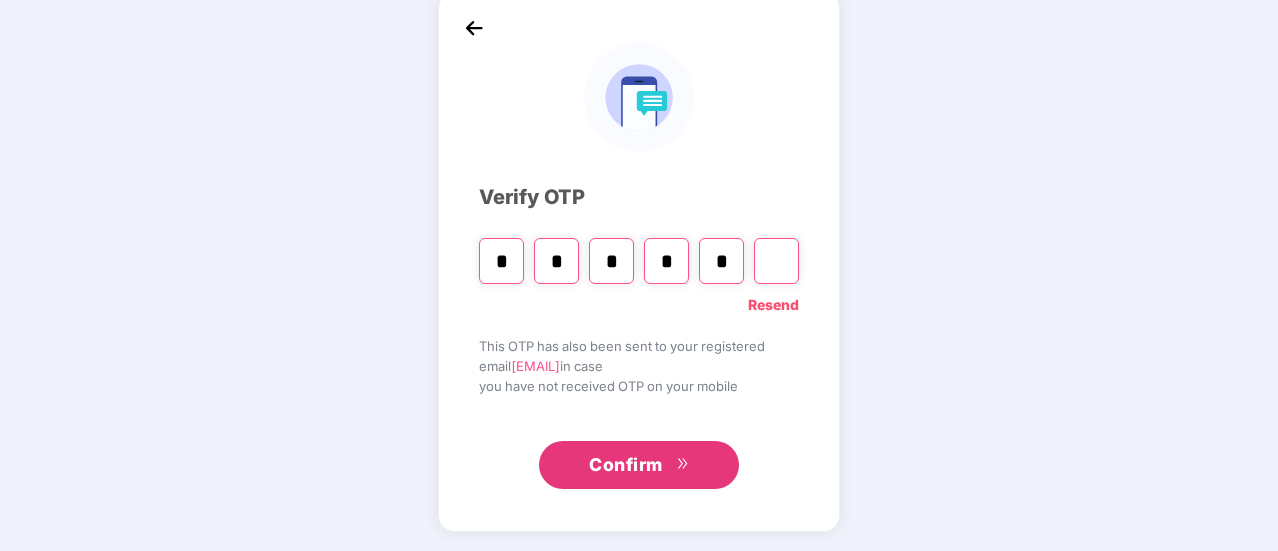 type on "*" 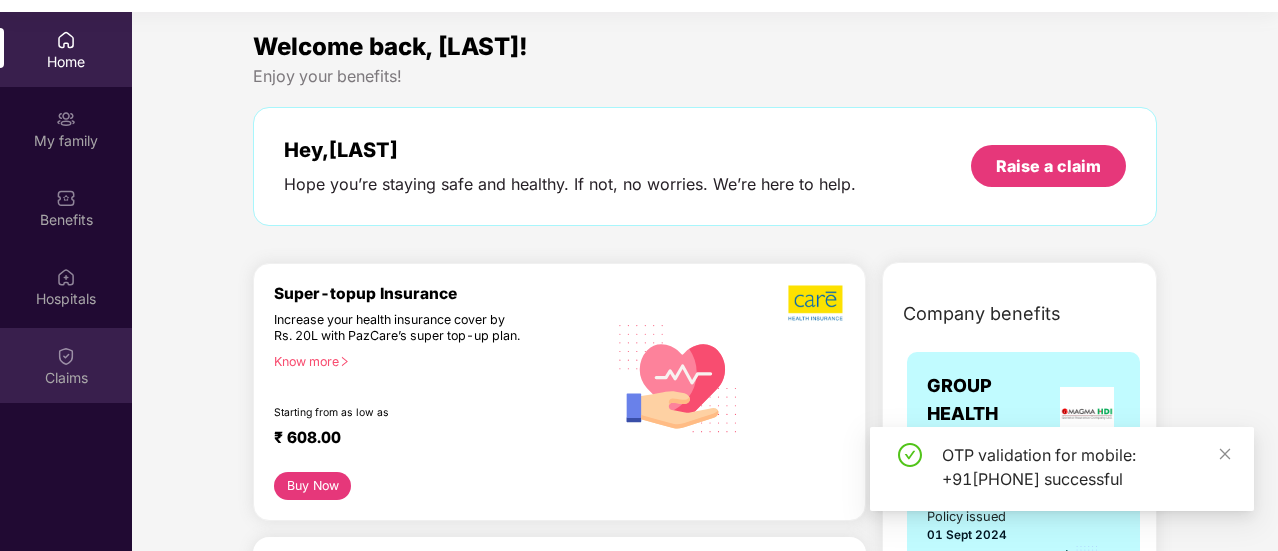 click on "Claims" at bounding box center [66, 378] 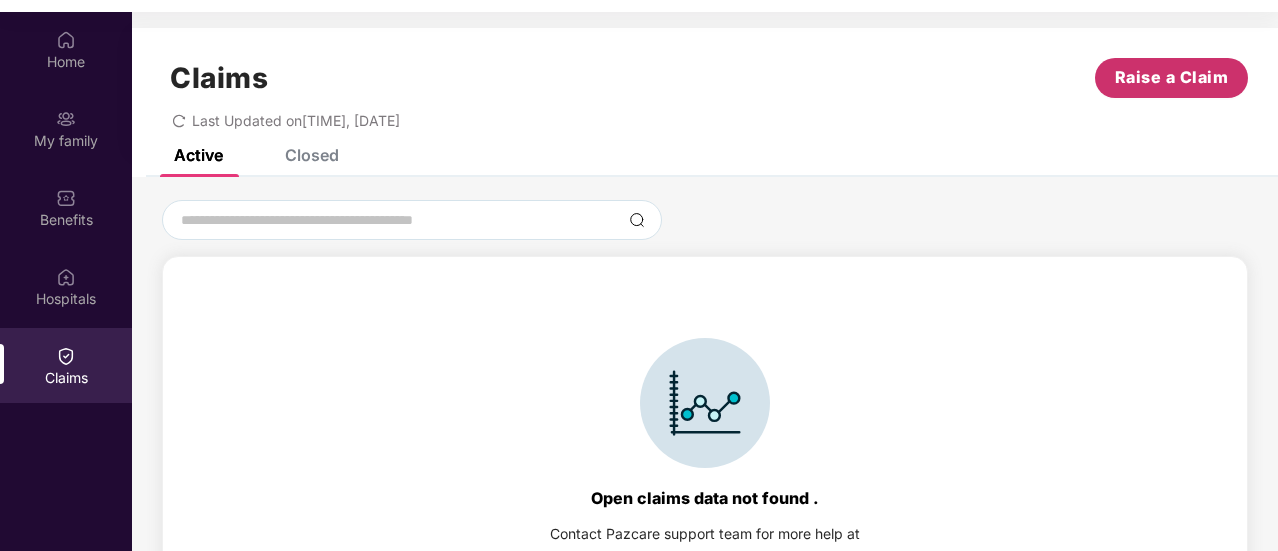 click on "Raise a Claim" at bounding box center [1172, 77] 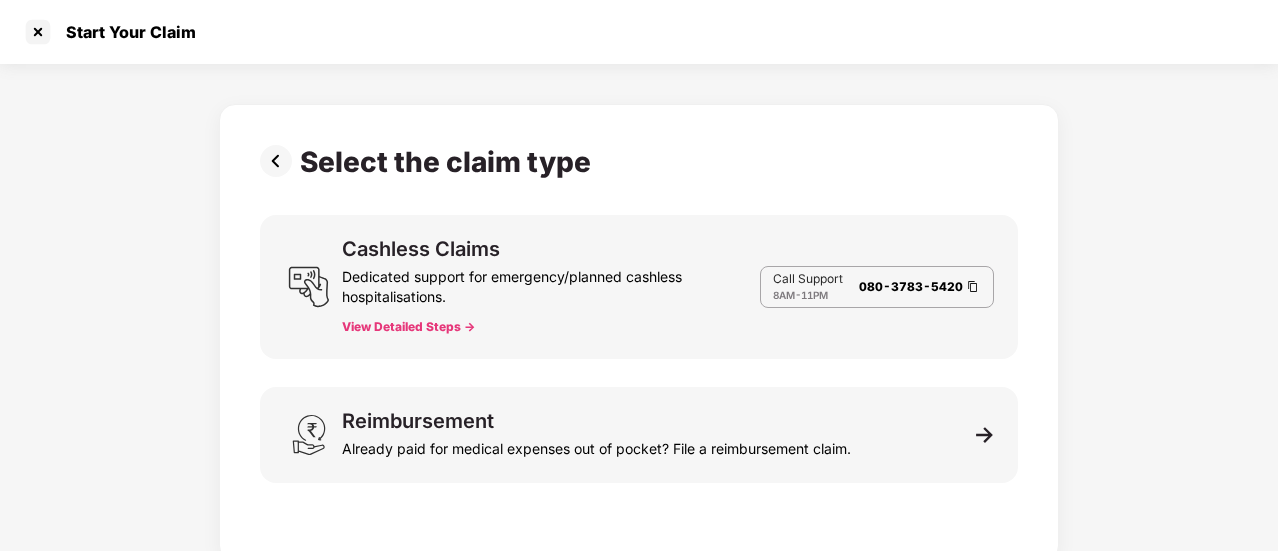 scroll, scrollTop: 36, scrollLeft: 0, axis: vertical 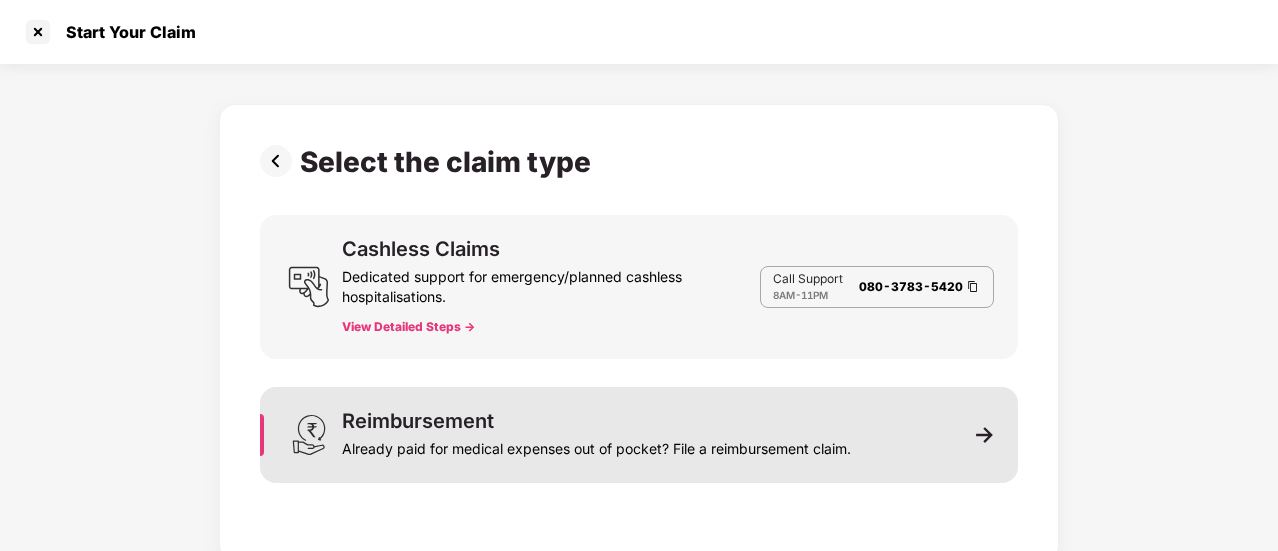 click on "Reimbursement Already paid for medical expenses out of pocket? File a reimbursement claim." at bounding box center (596, 435) 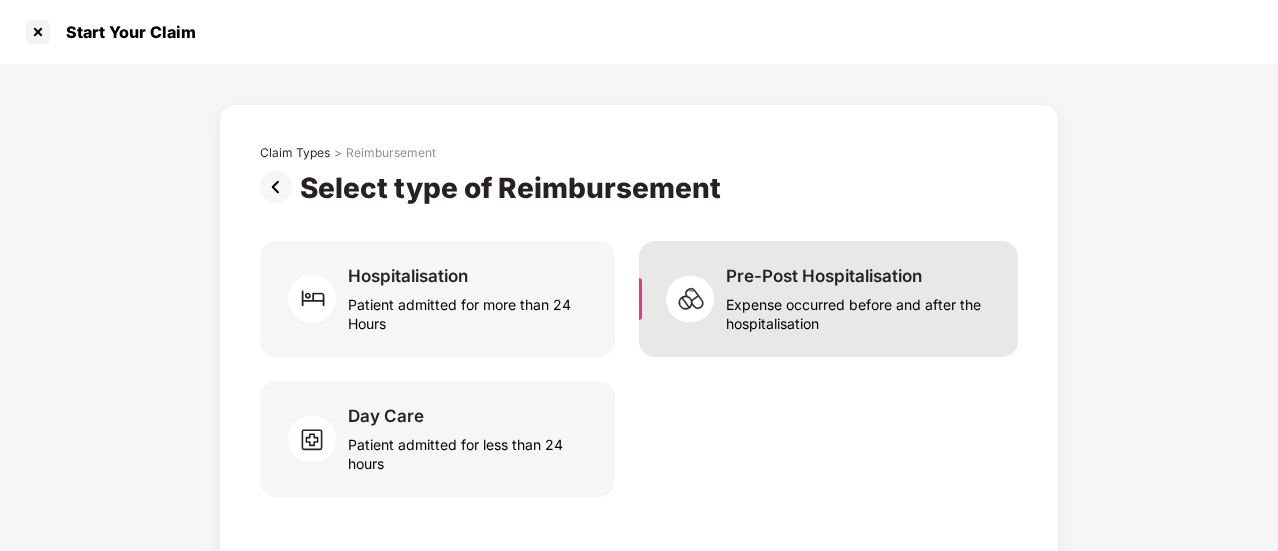 click on "Pre-Post Hospitalisation" at bounding box center (824, 276) 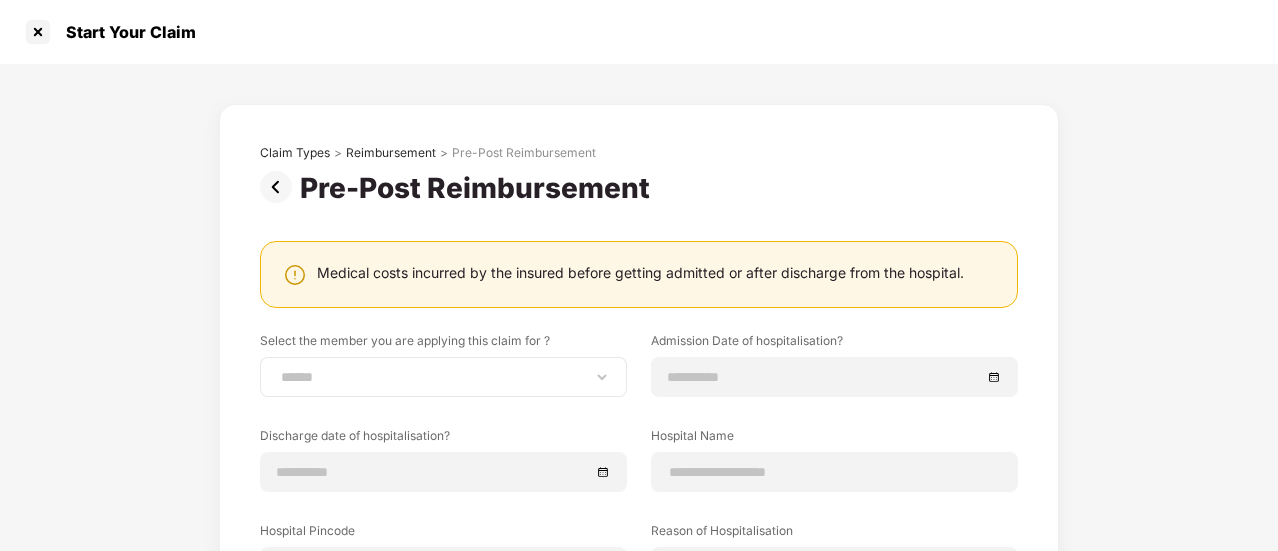 click on "[INITIALS] [INITIALS]" at bounding box center [443, 377] 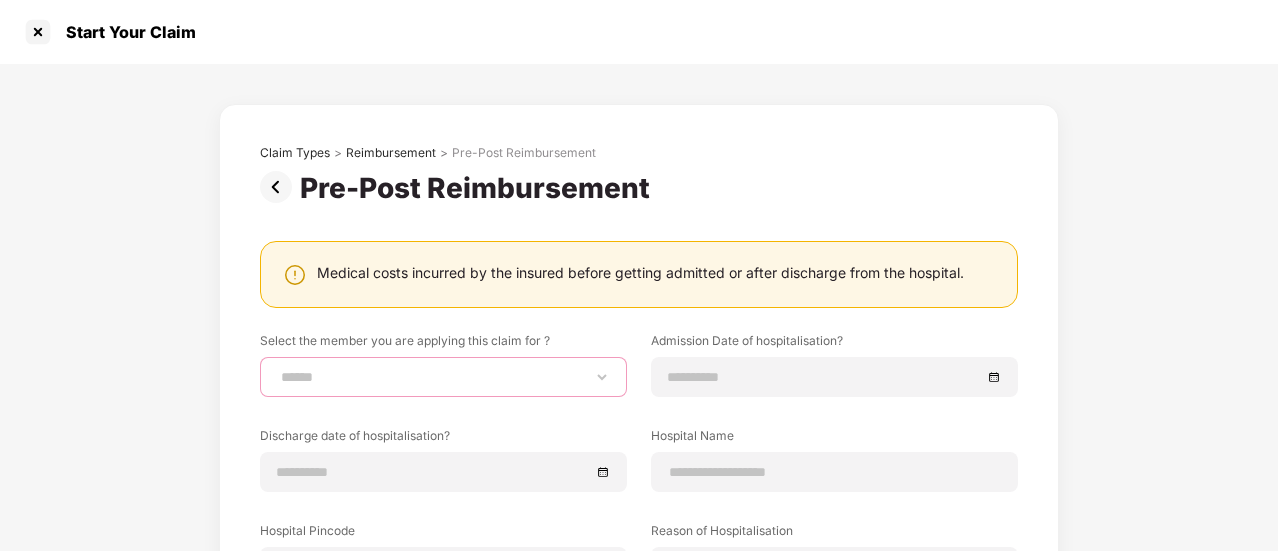 click on "[INITIALS] [INITIALS]" at bounding box center (443, 377) 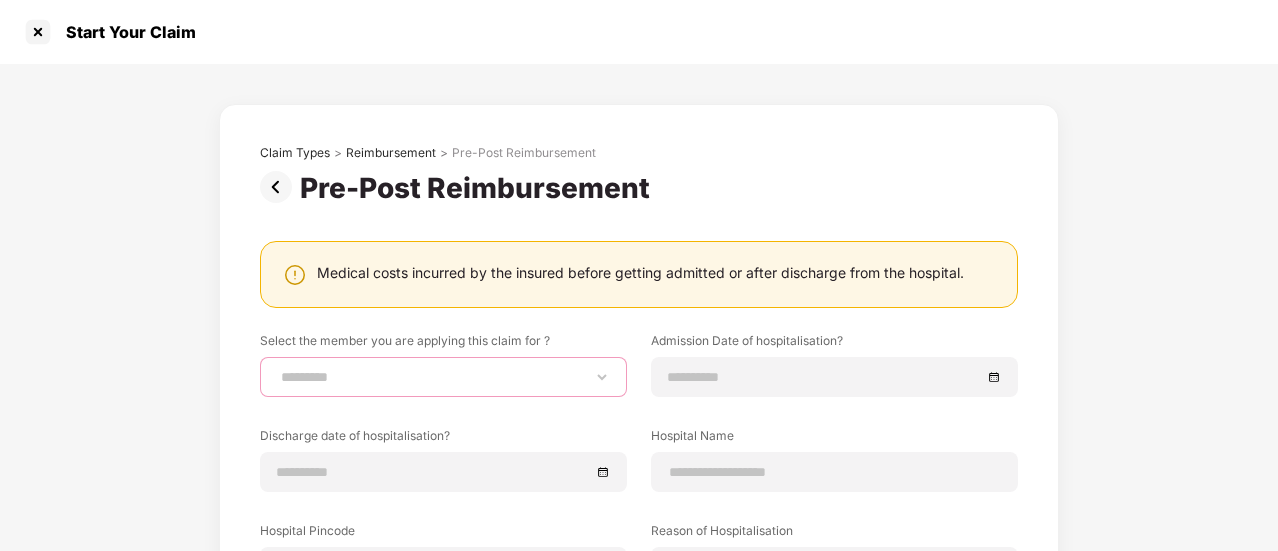 click on "[INITIALS] [INITIALS]" at bounding box center [443, 377] 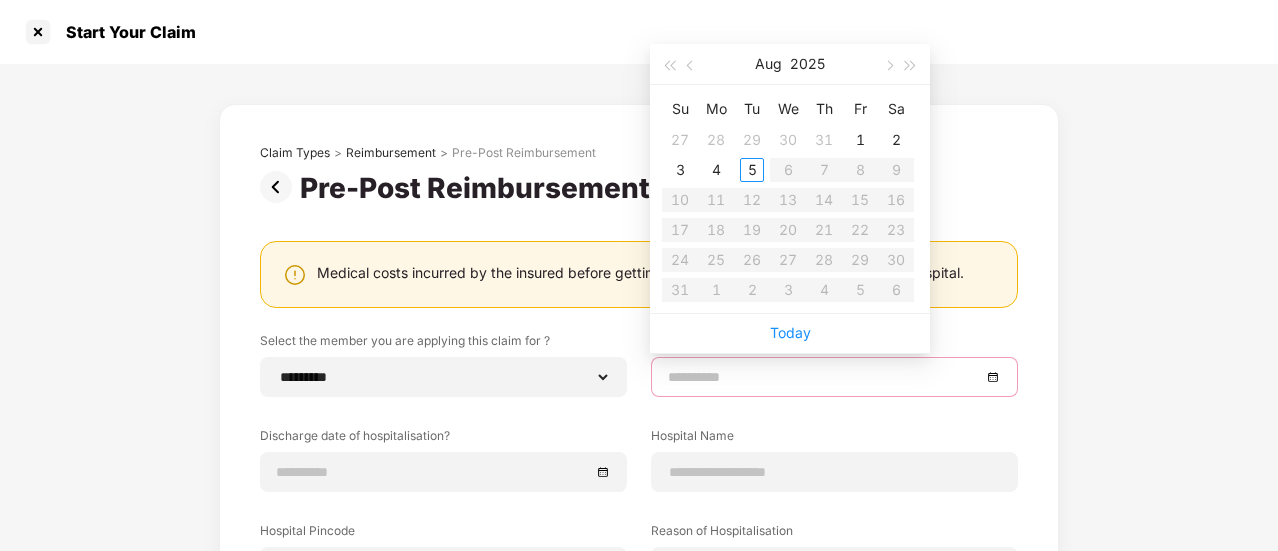 click at bounding box center [824, 377] 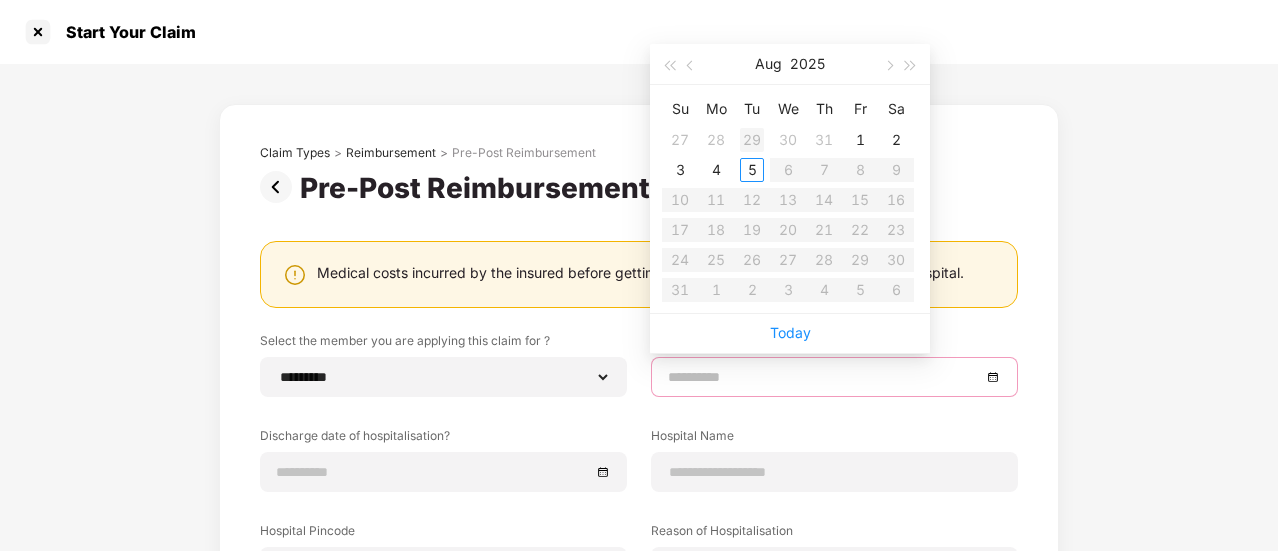type on "**********" 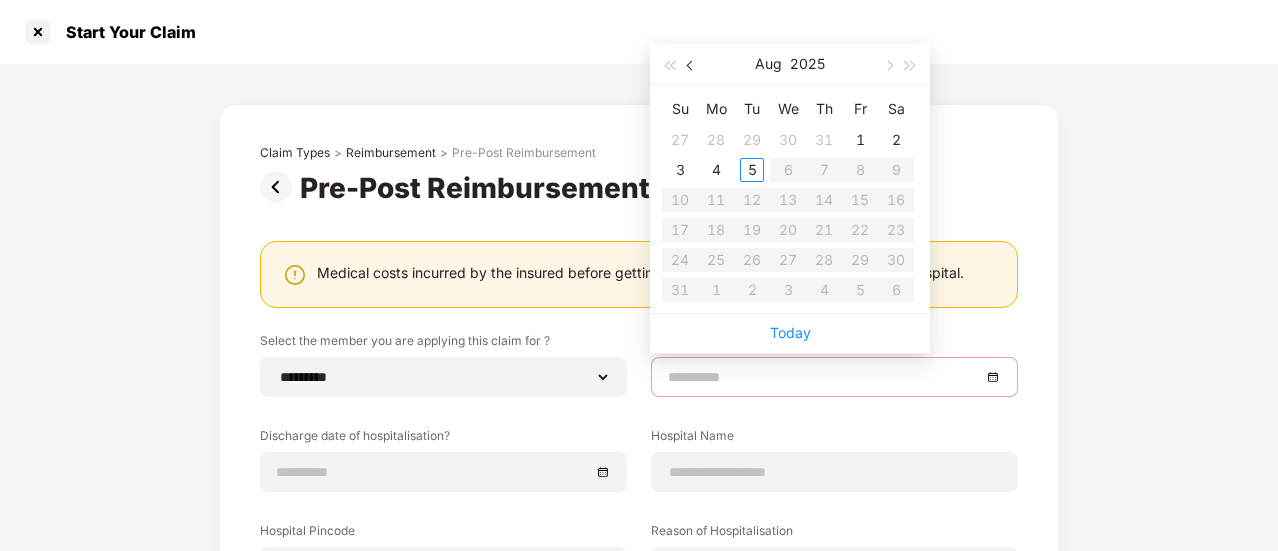 click at bounding box center [692, 66] 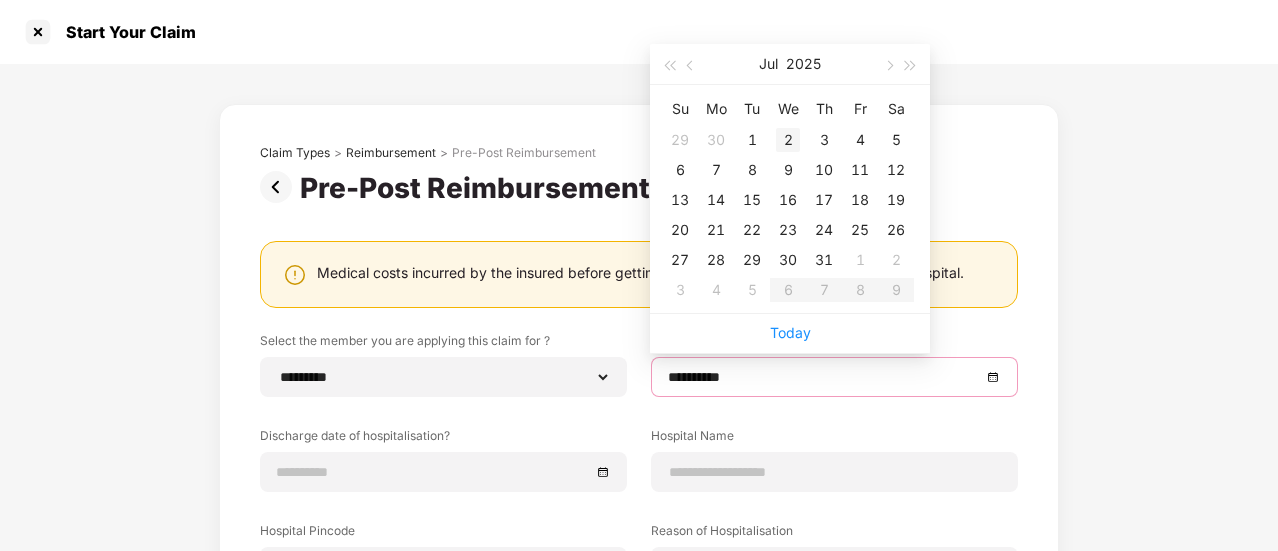 type on "**********" 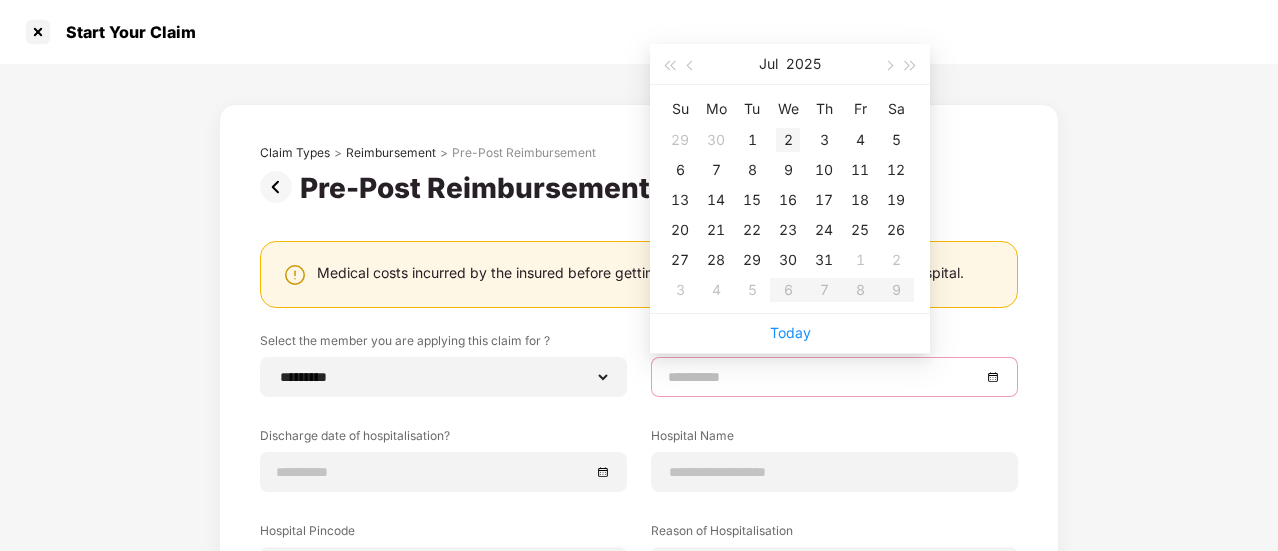 click on "2" at bounding box center [788, 140] 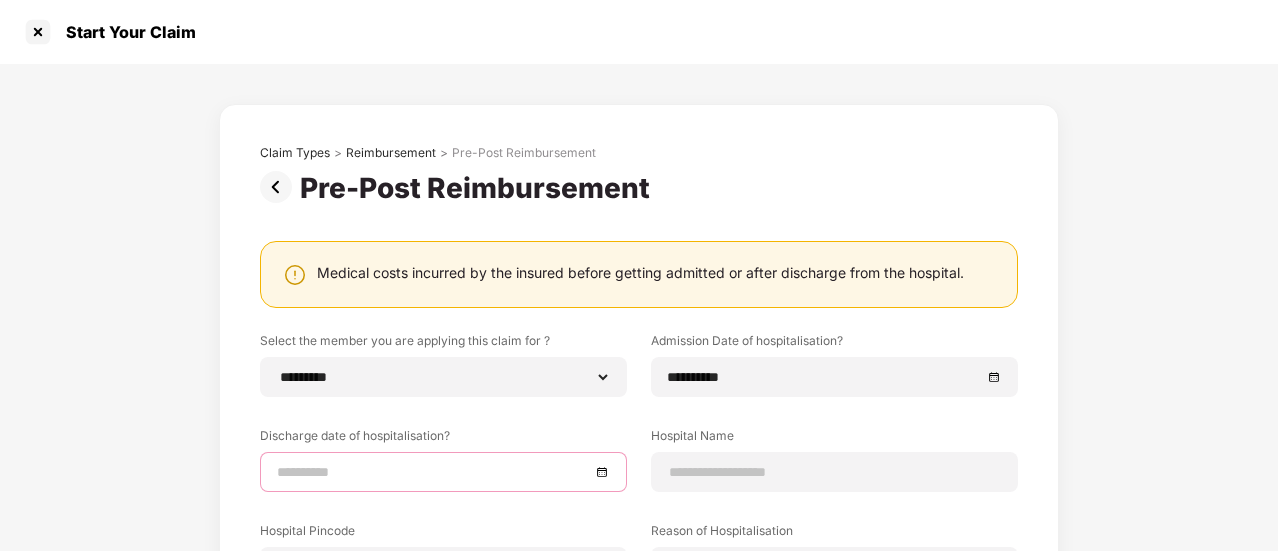 click at bounding box center (433, 472) 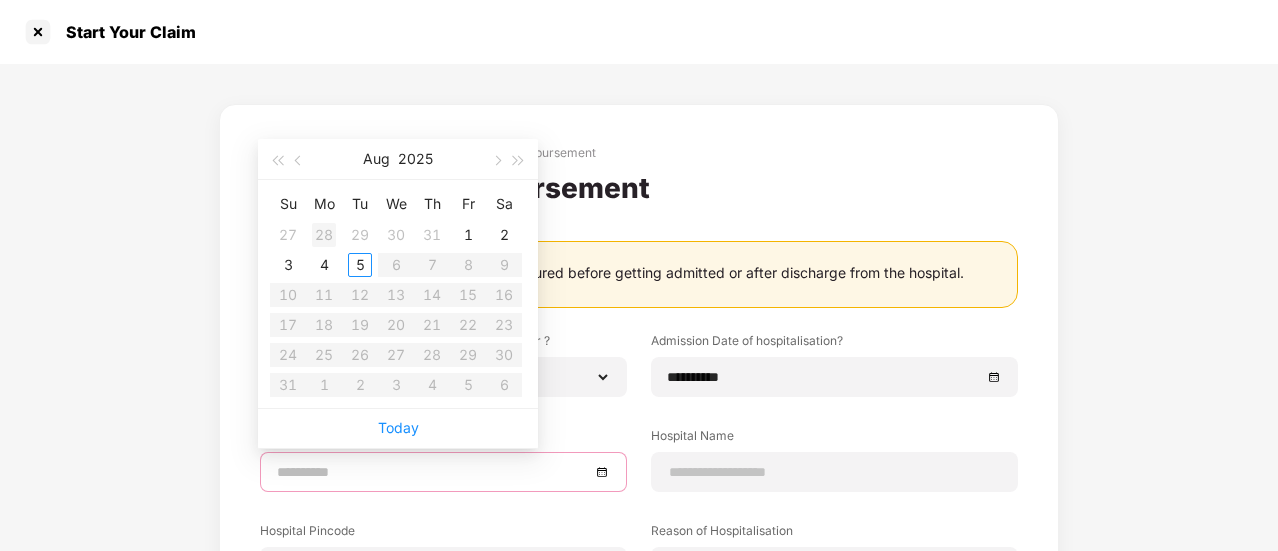type on "**********" 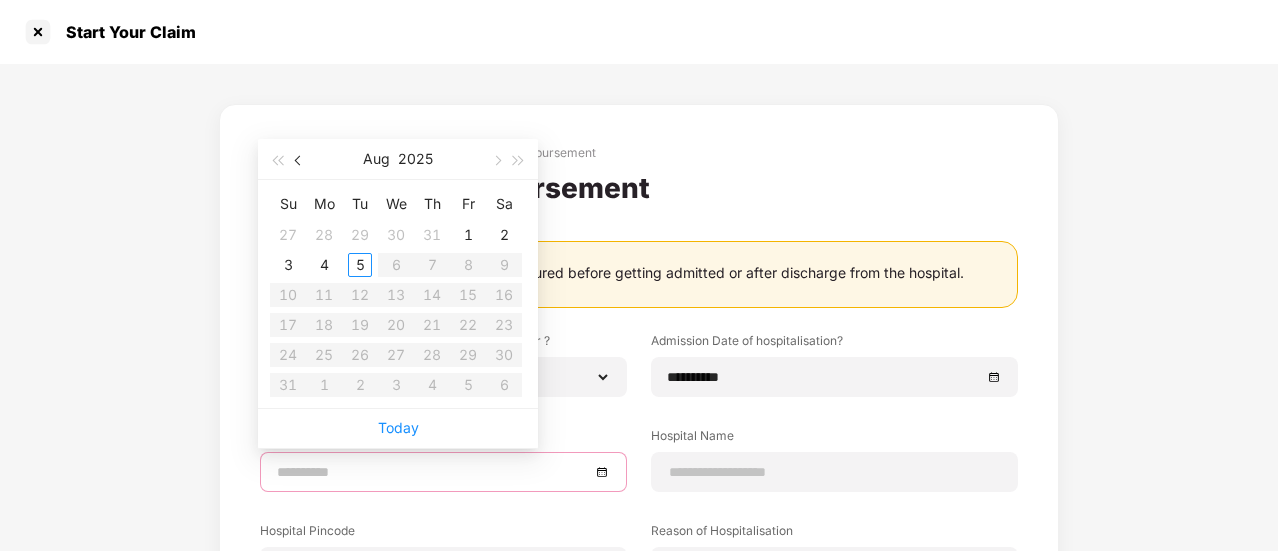 click at bounding box center [300, 161] 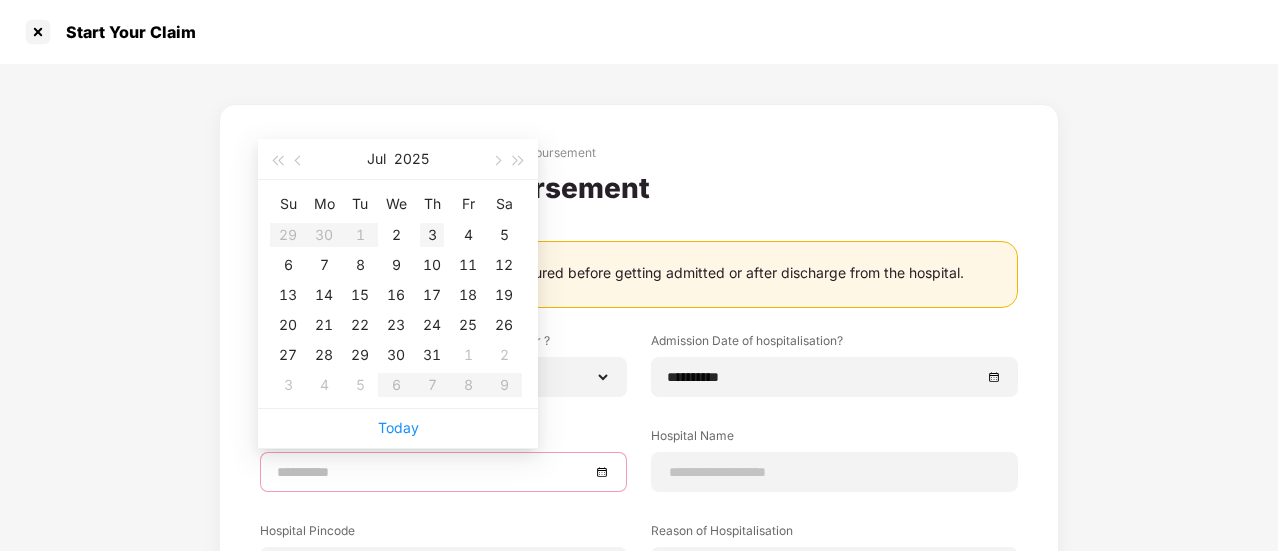 type on "**********" 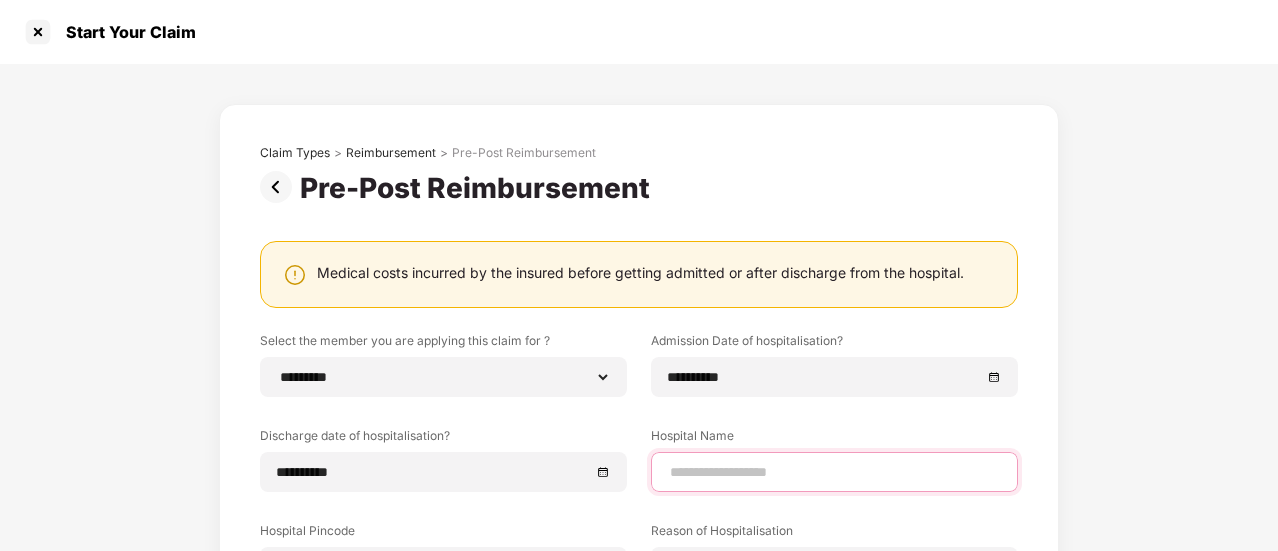 click at bounding box center [834, 472] 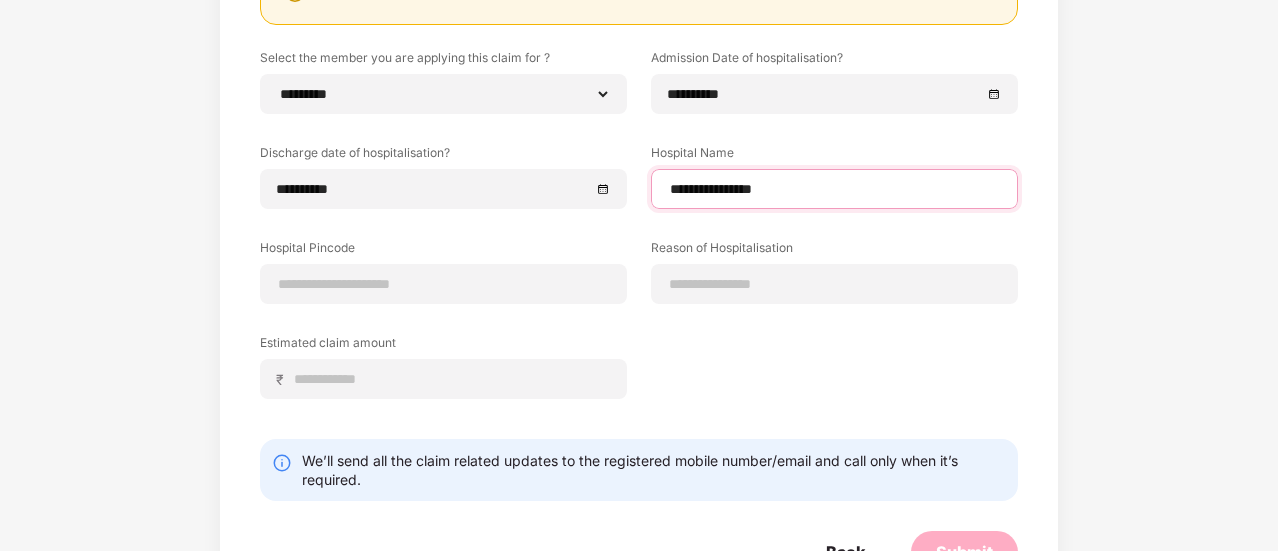 scroll, scrollTop: 319, scrollLeft: 0, axis: vertical 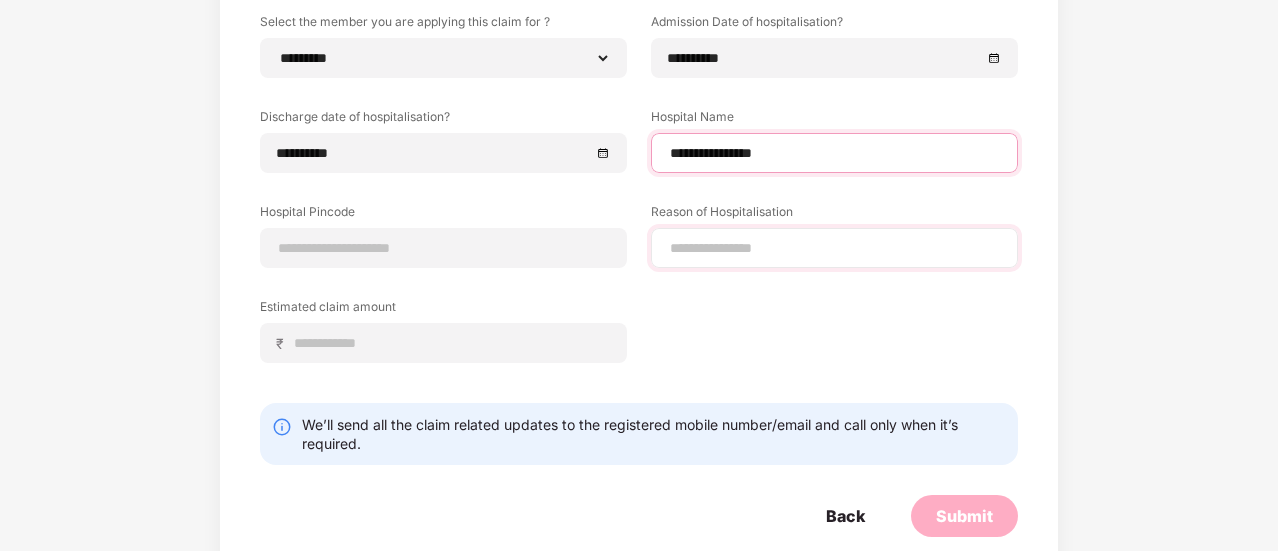 type on "**********" 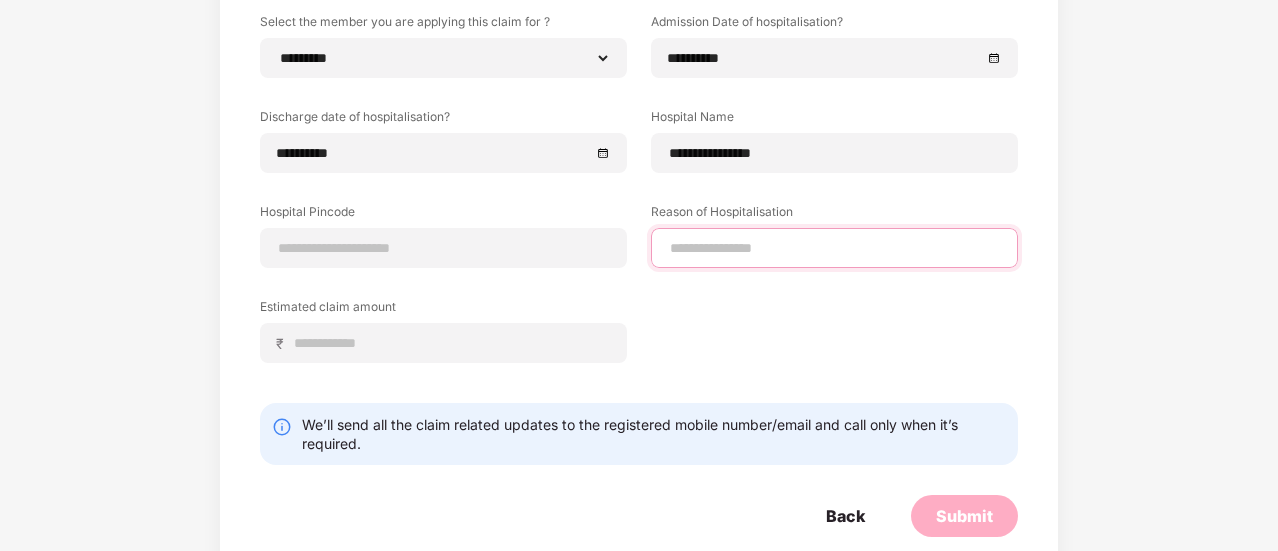 click at bounding box center (834, 248) 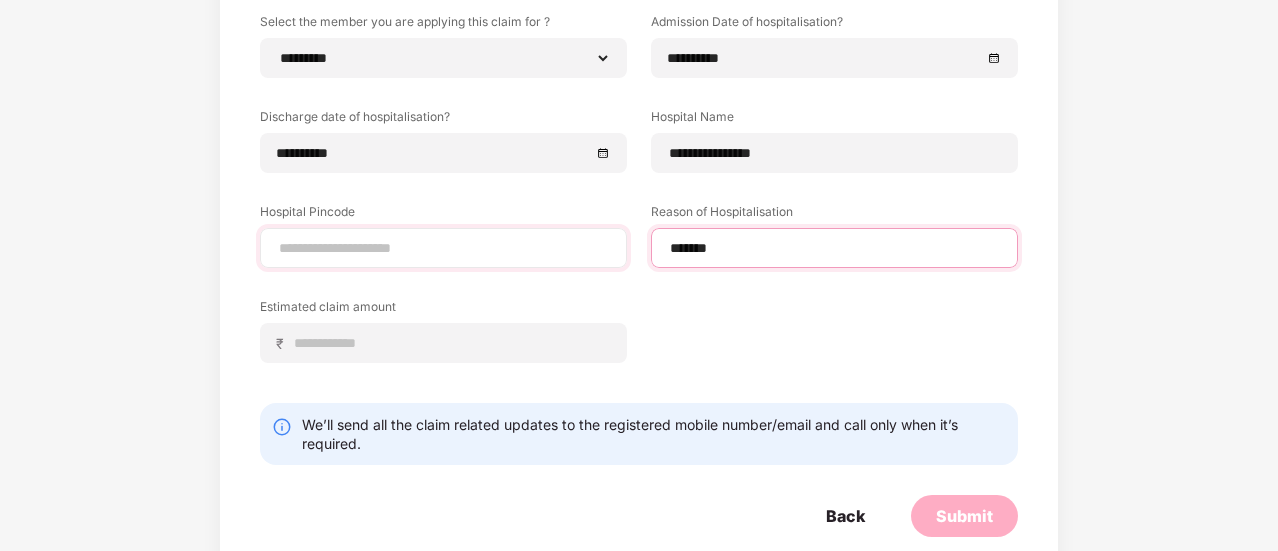 type on "*******" 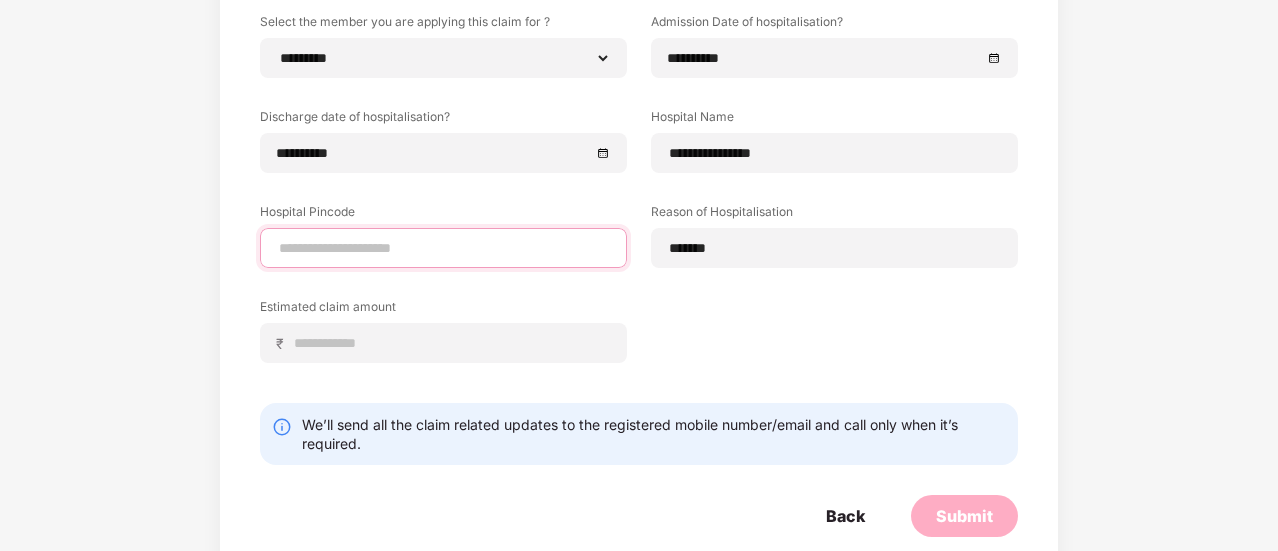 click at bounding box center [443, 248] 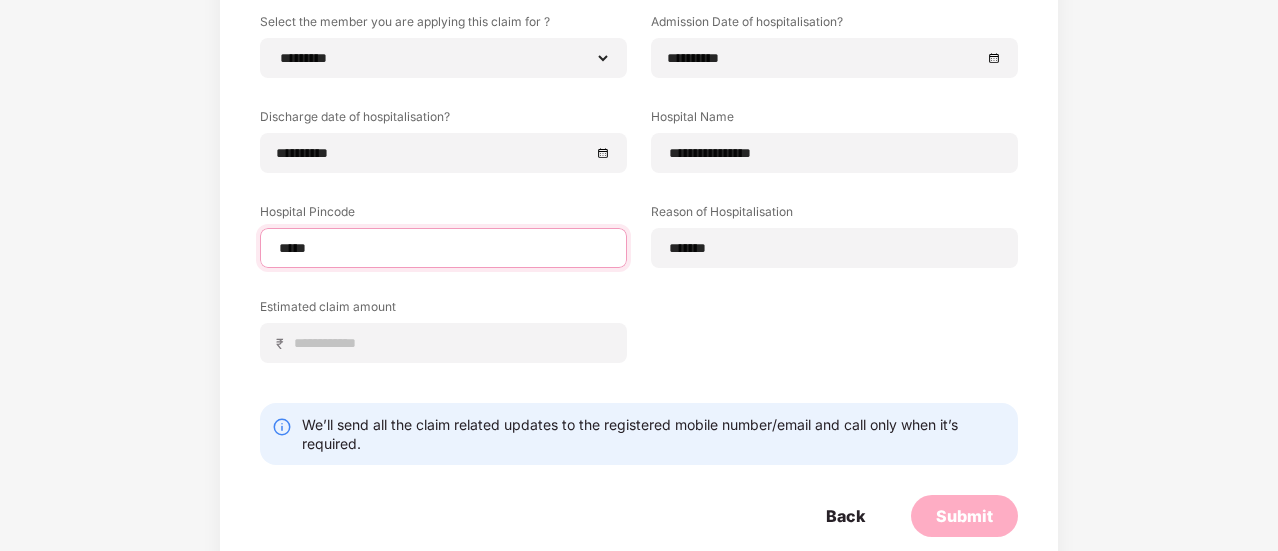 type on "******" 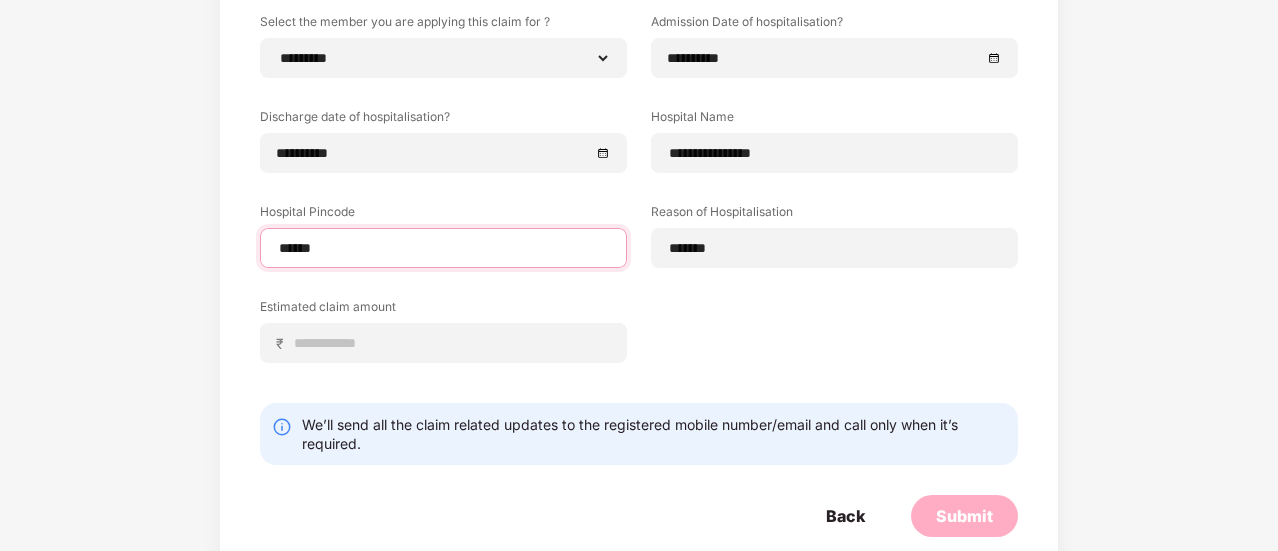 select on "*********" 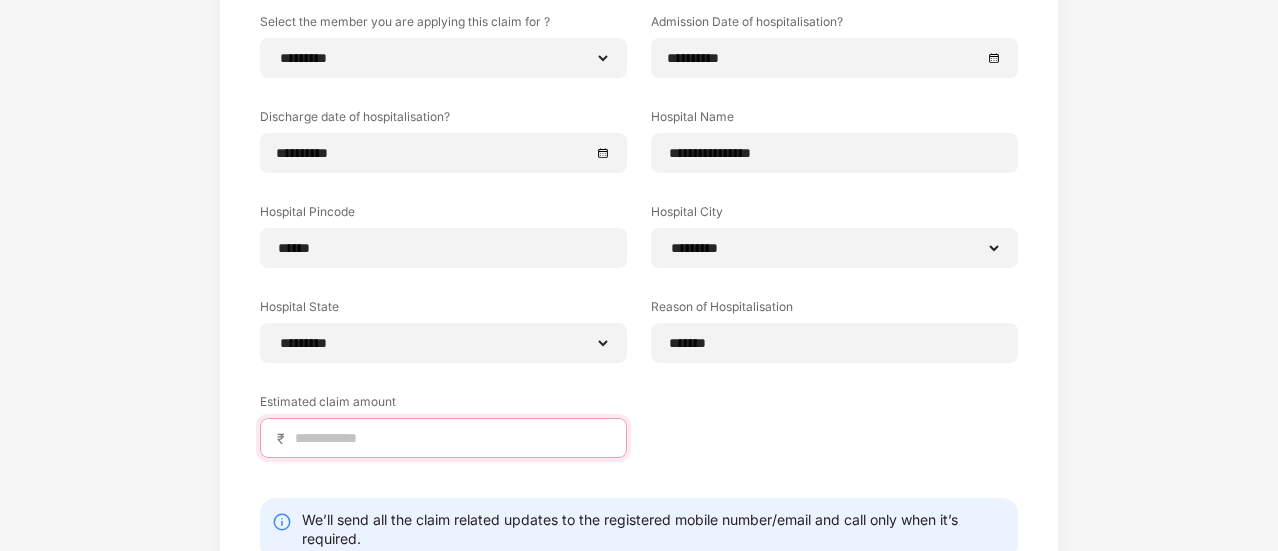 click at bounding box center (451, 438) 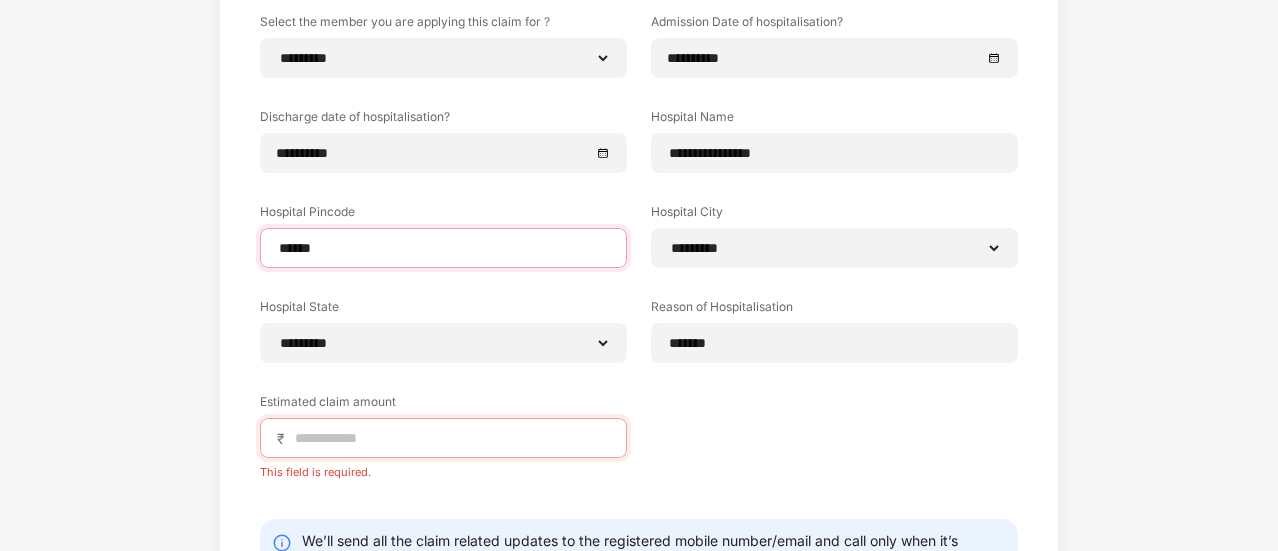 click on "******" at bounding box center [443, 248] 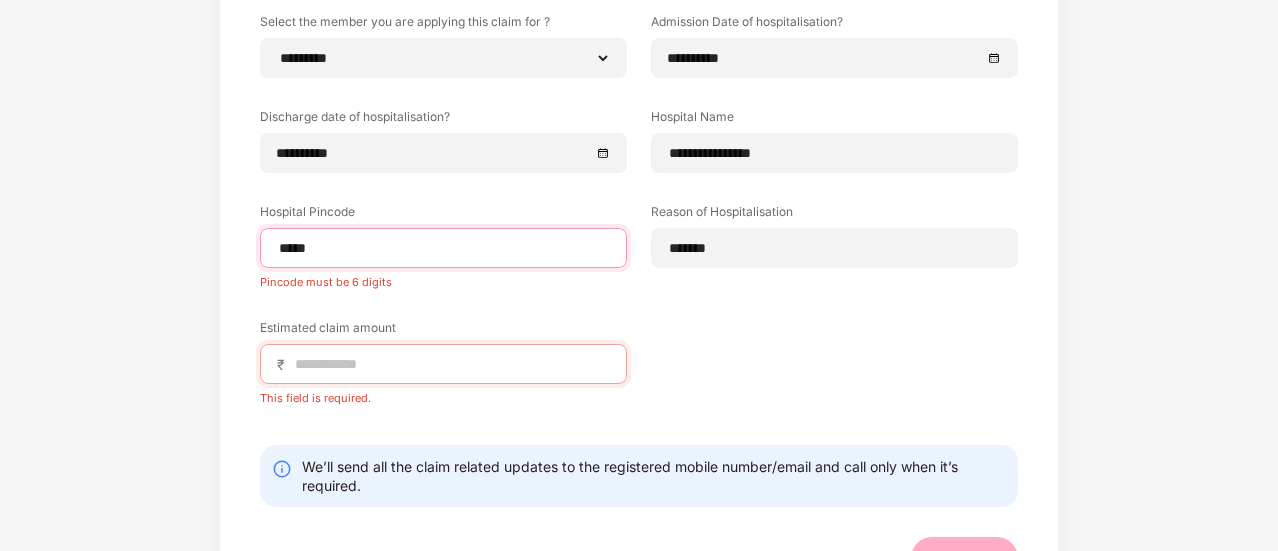 type on "******" 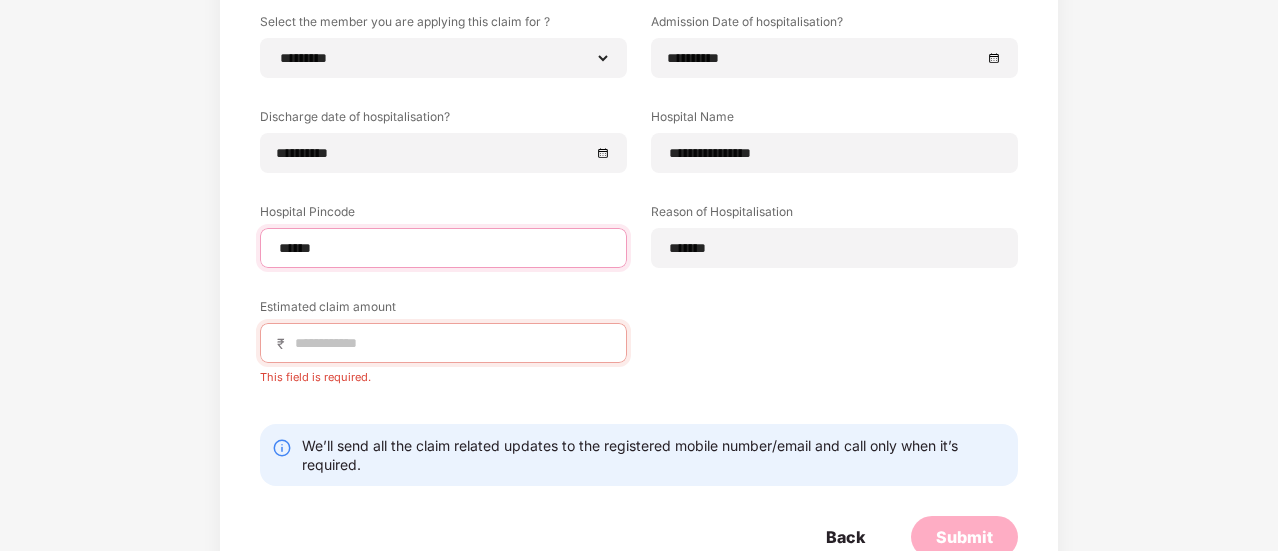 select on "*********" 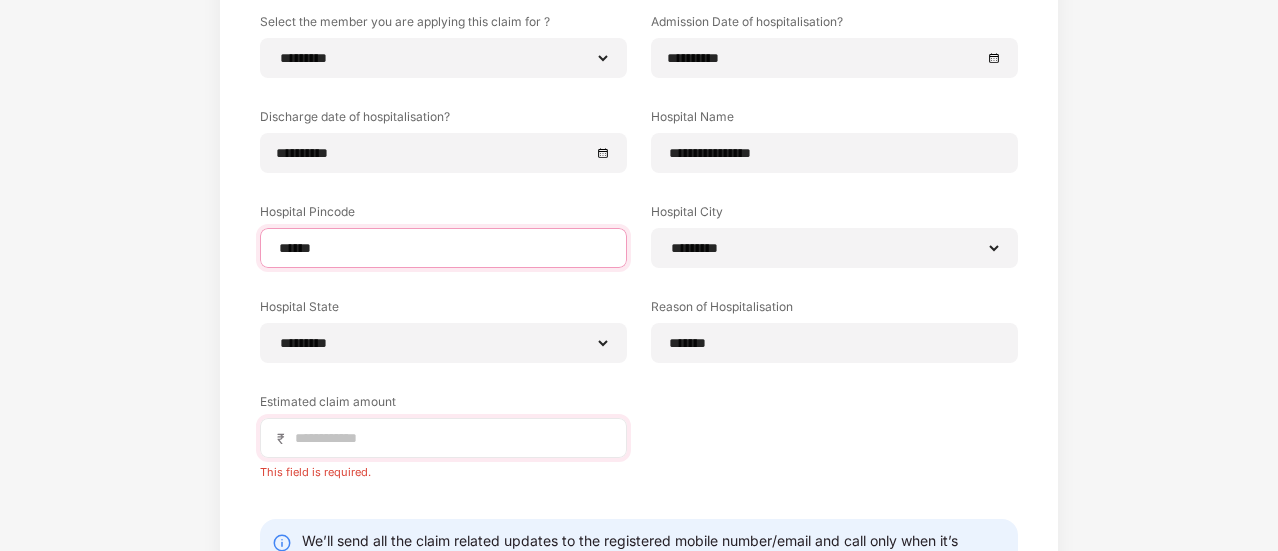 type on "******" 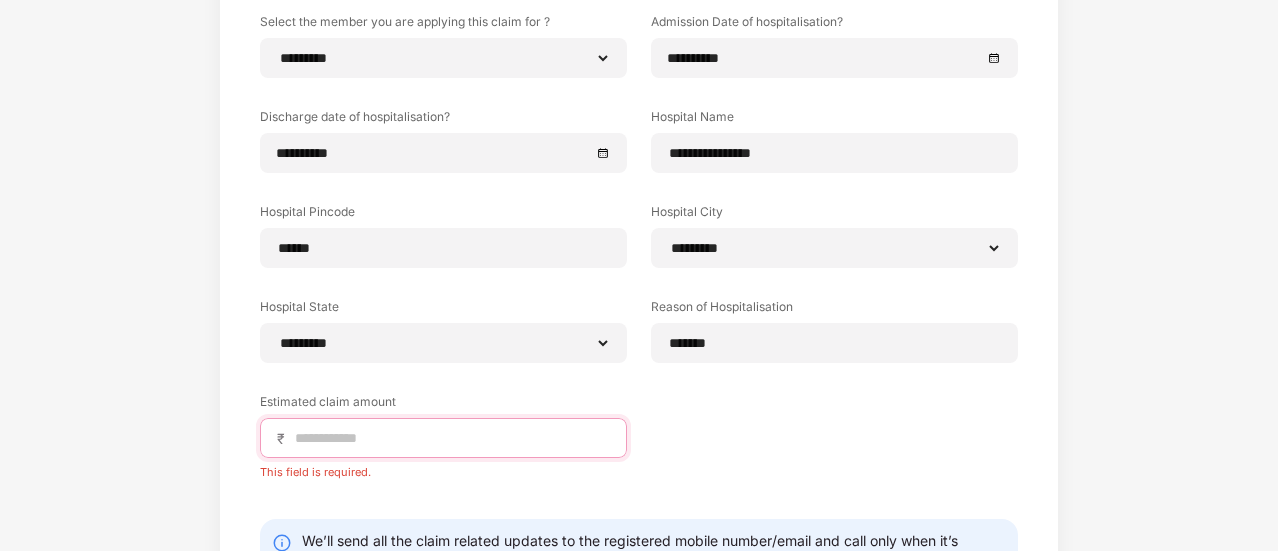 click at bounding box center [451, 438] 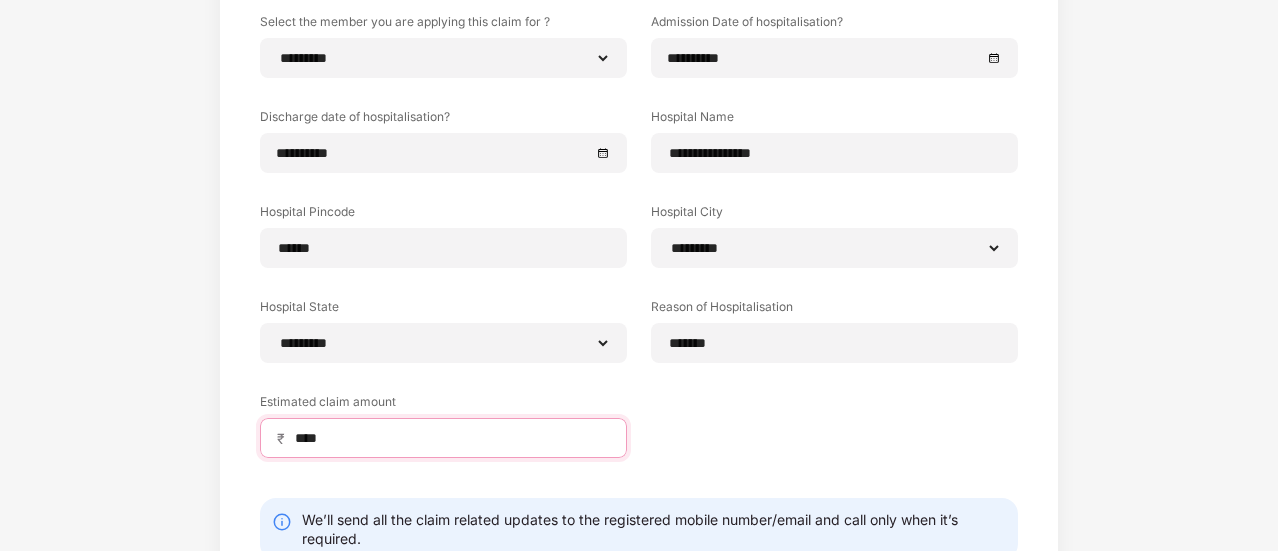 scroll, scrollTop: 449, scrollLeft: 0, axis: vertical 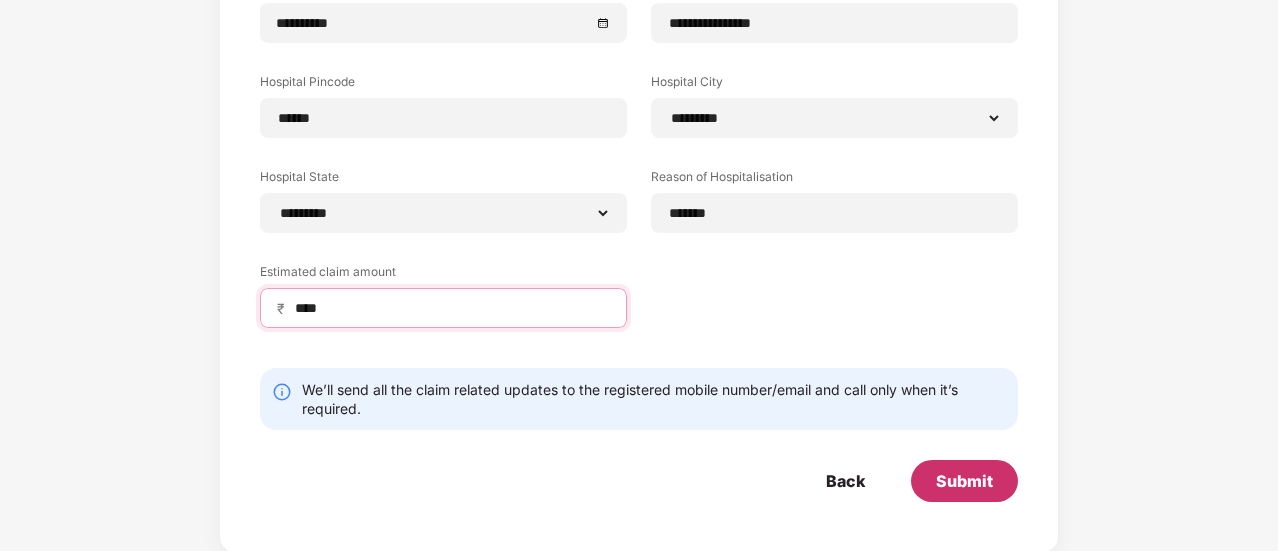 type on "****" 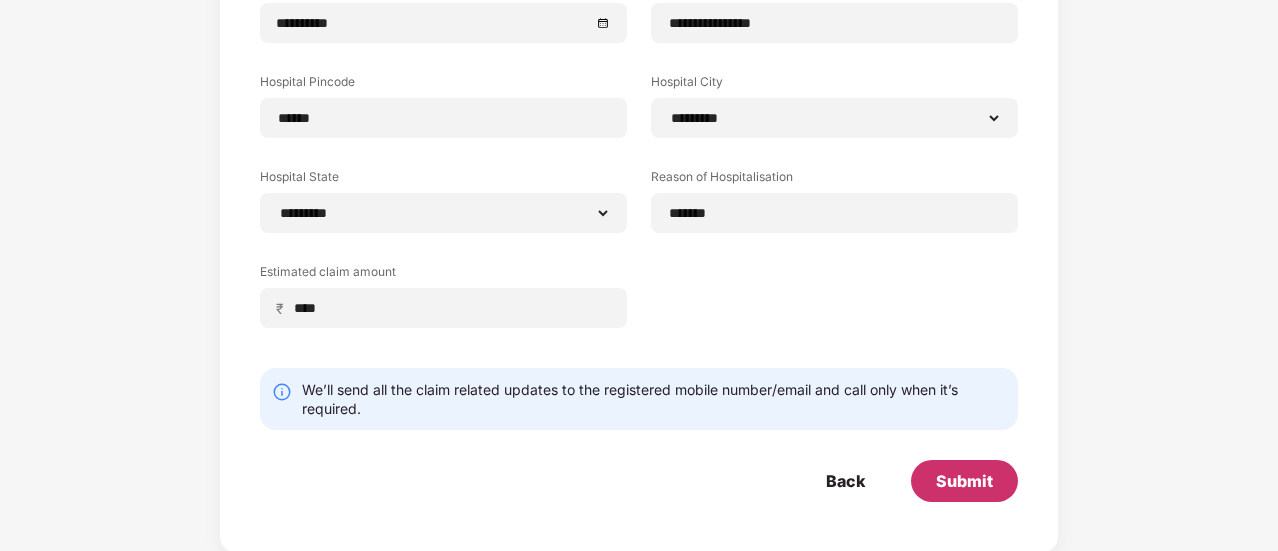 click on "Submit" at bounding box center (964, 481) 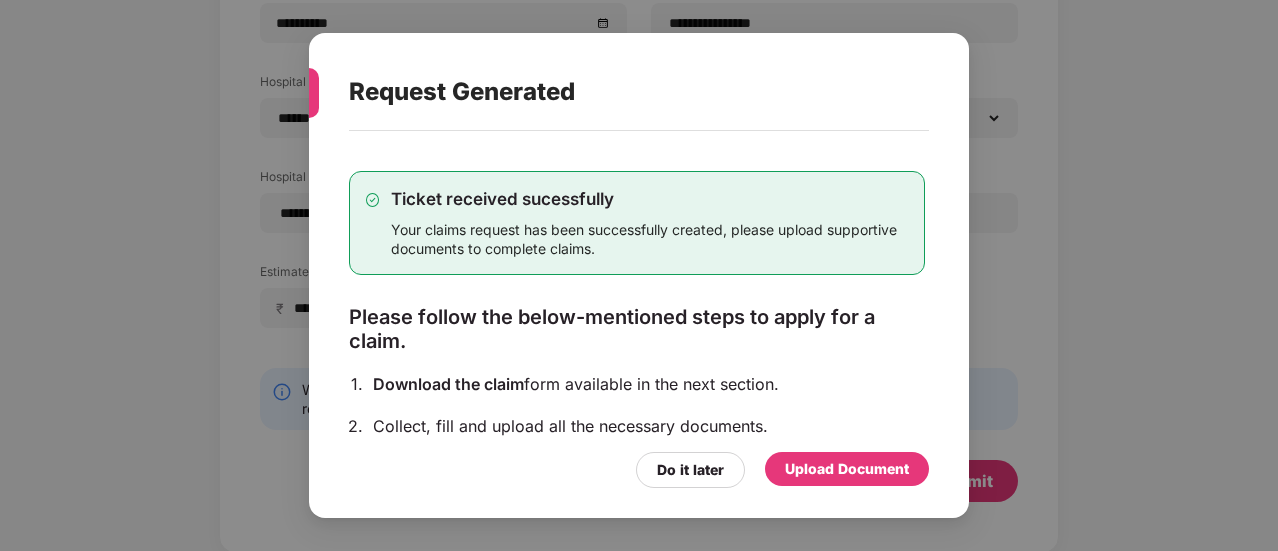 click on "Upload Document" at bounding box center [847, 469] 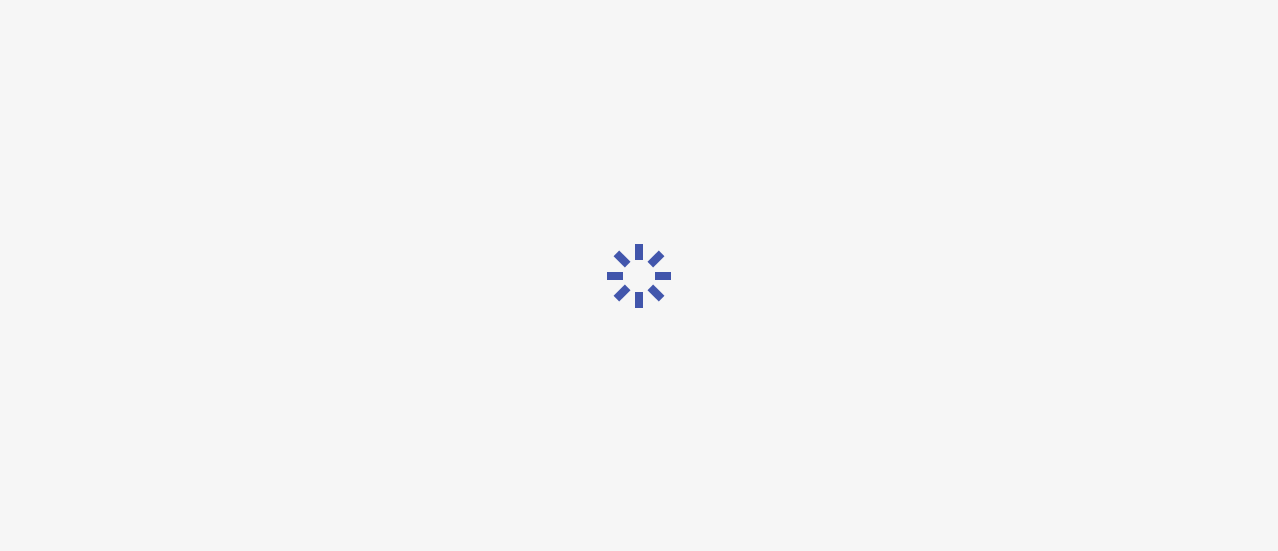 scroll, scrollTop: 0, scrollLeft: 0, axis: both 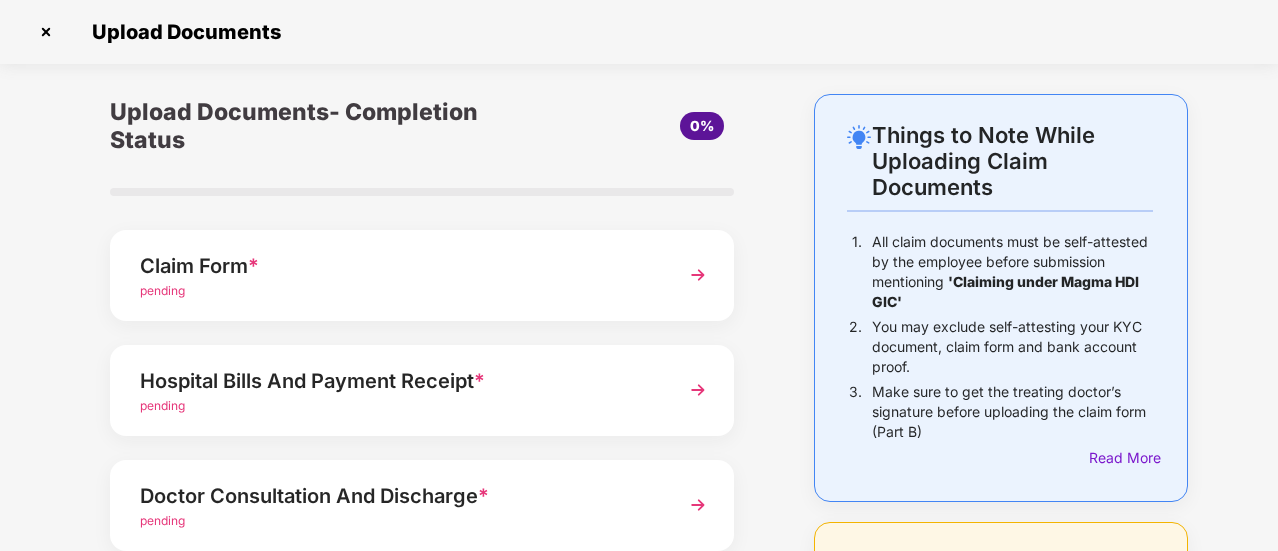 click on "pending" at bounding box center [162, 290] 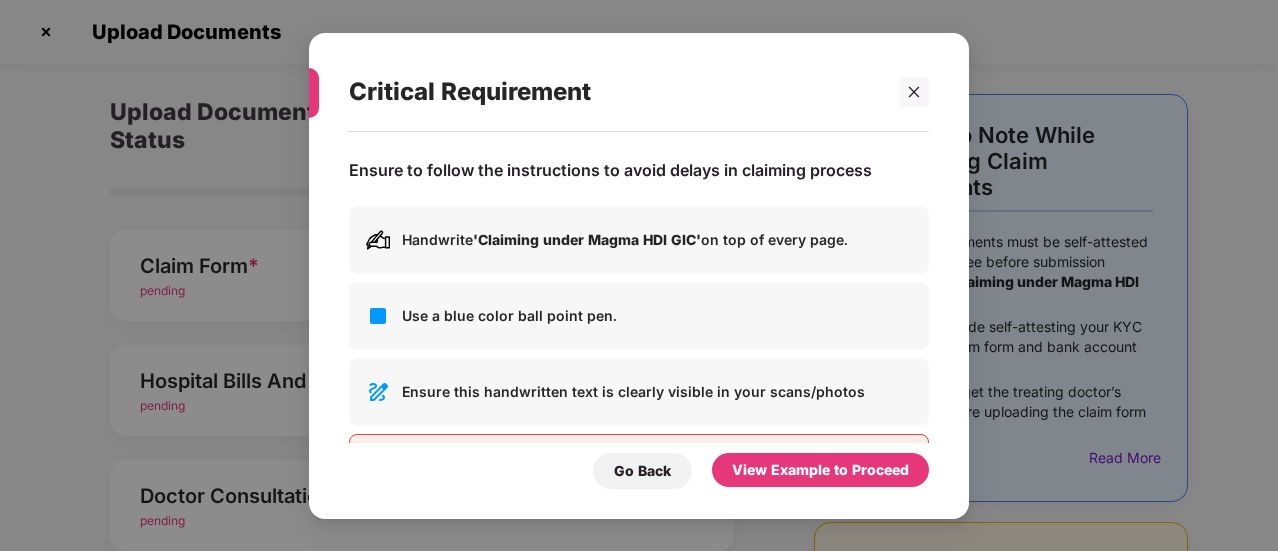 scroll, scrollTop: 0, scrollLeft: 0, axis: both 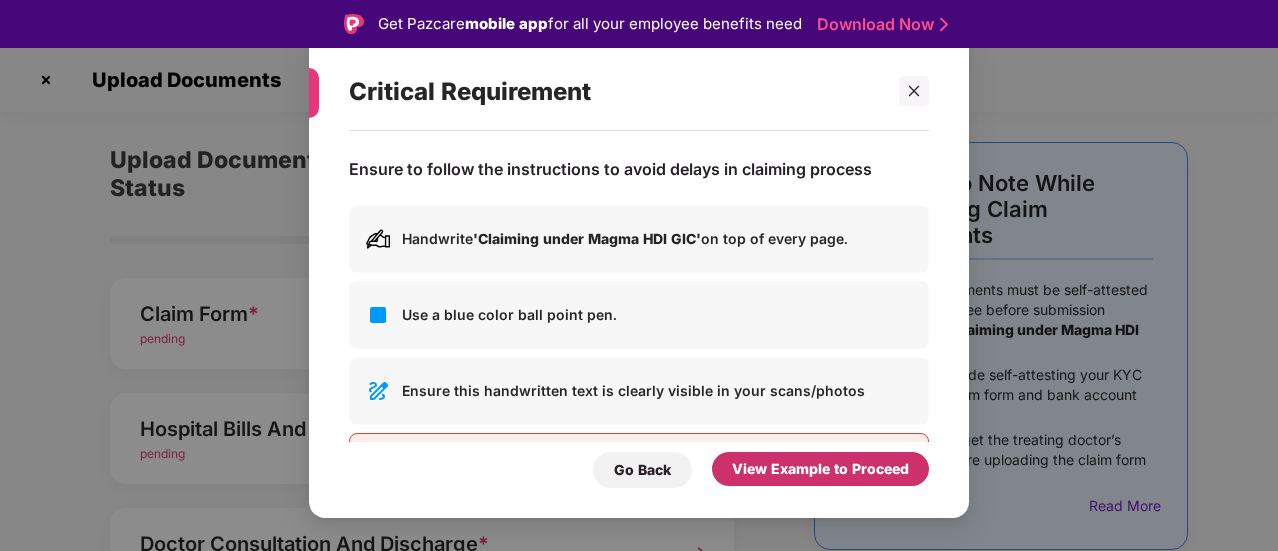 click on "View Example to Proceed" at bounding box center [820, 469] 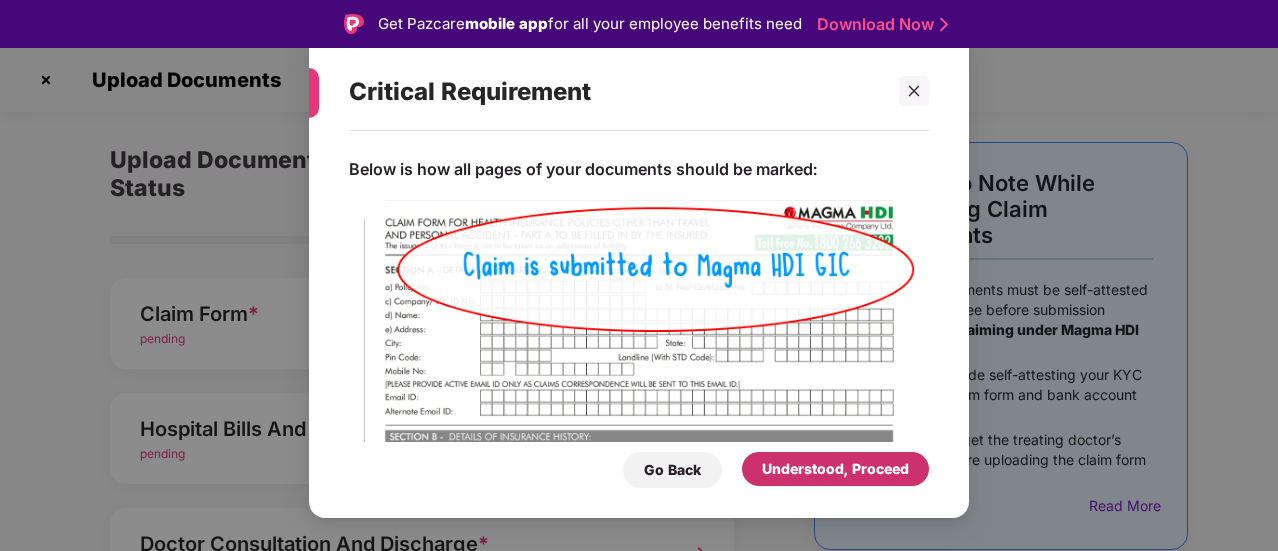 click on "Understood, Proceed" at bounding box center [835, 469] 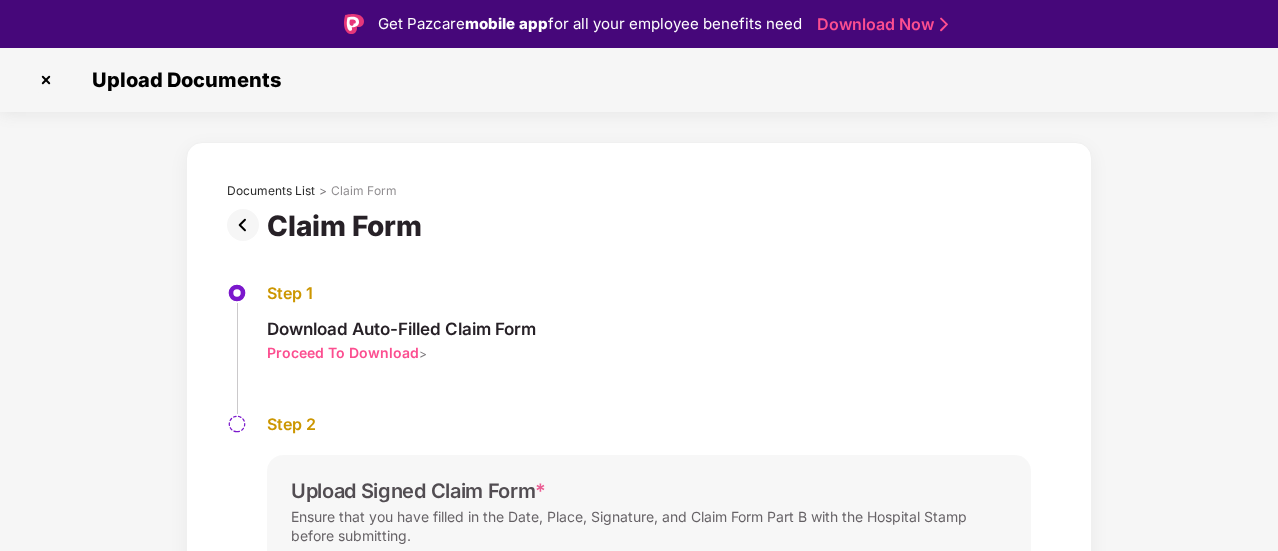 scroll, scrollTop: 48, scrollLeft: 0, axis: vertical 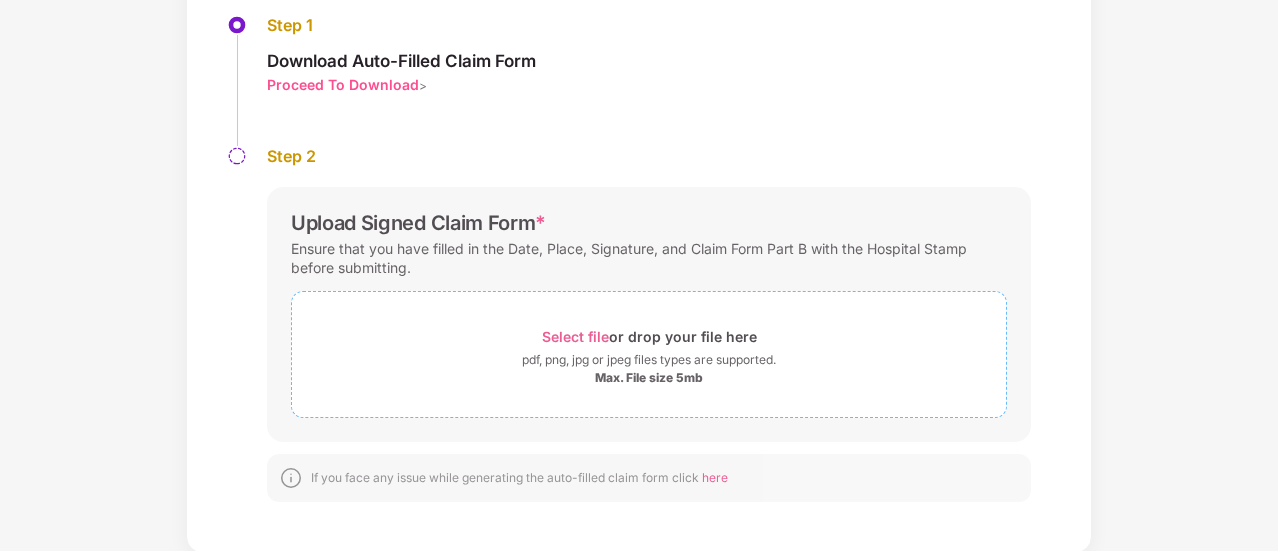 click on "Select file  or drop your file here" at bounding box center (649, 336) 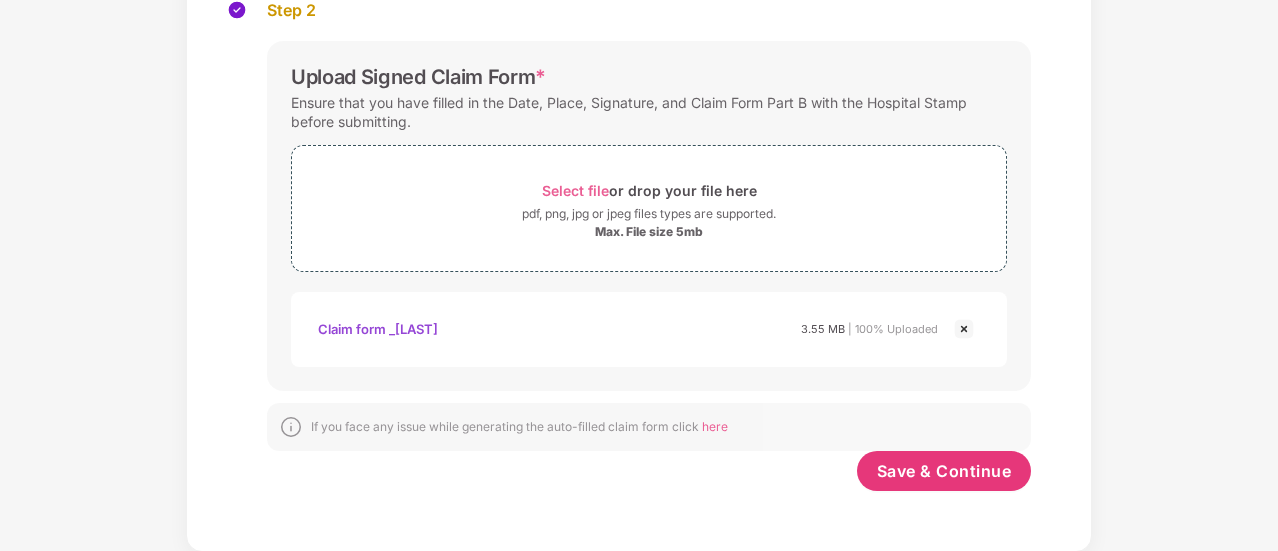 scroll, scrollTop: 365, scrollLeft: 0, axis: vertical 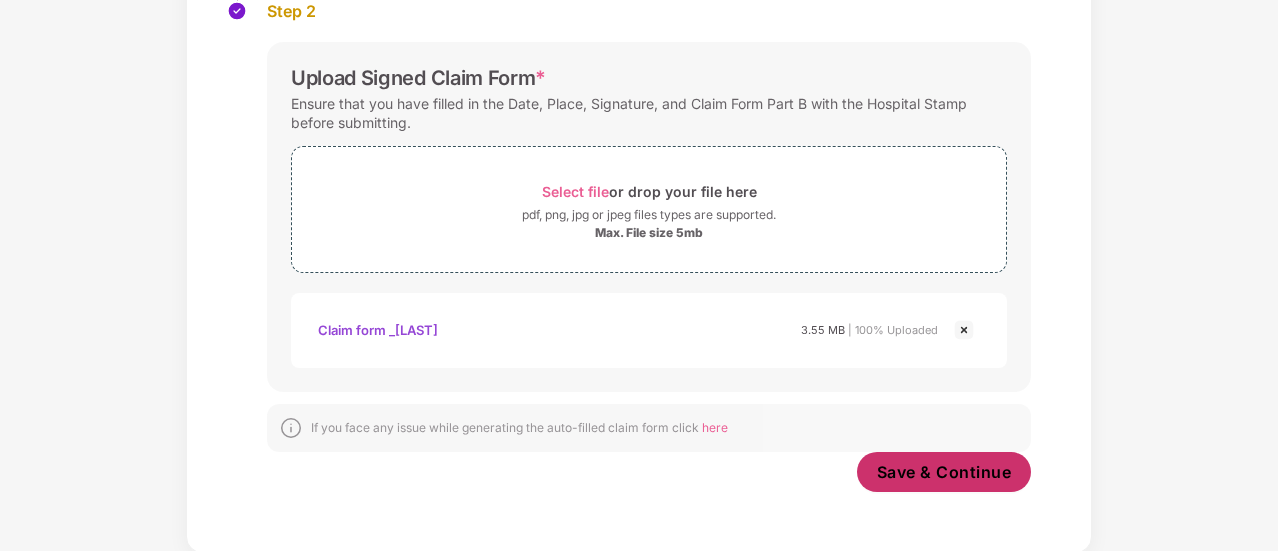 click on "Save & Continue" at bounding box center (944, 472) 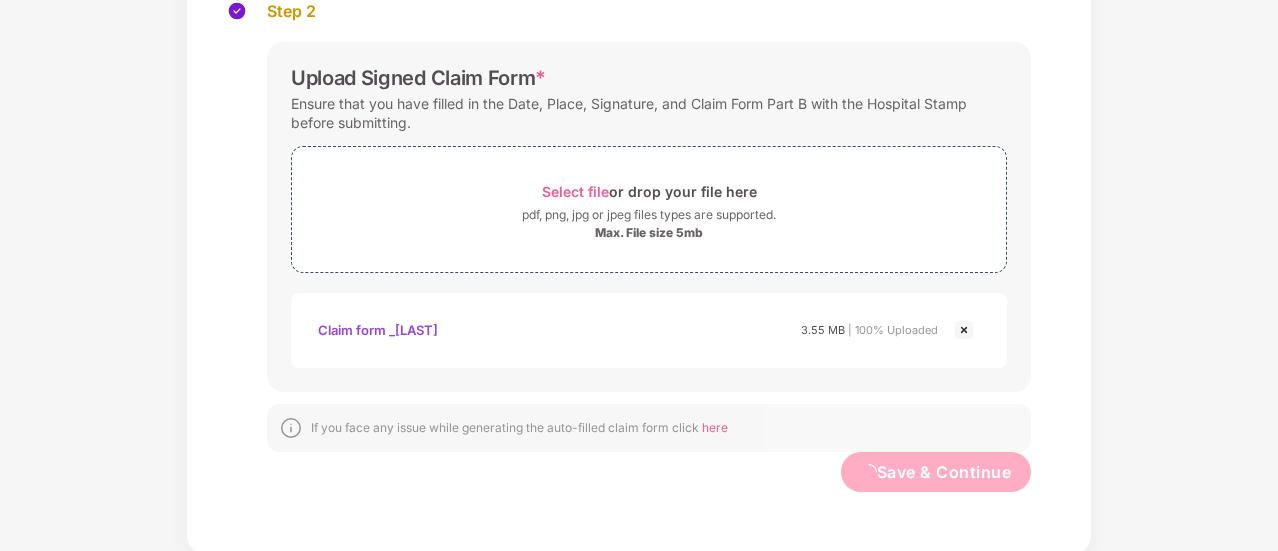 scroll, scrollTop: 0, scrollLeft: 0, axis: both 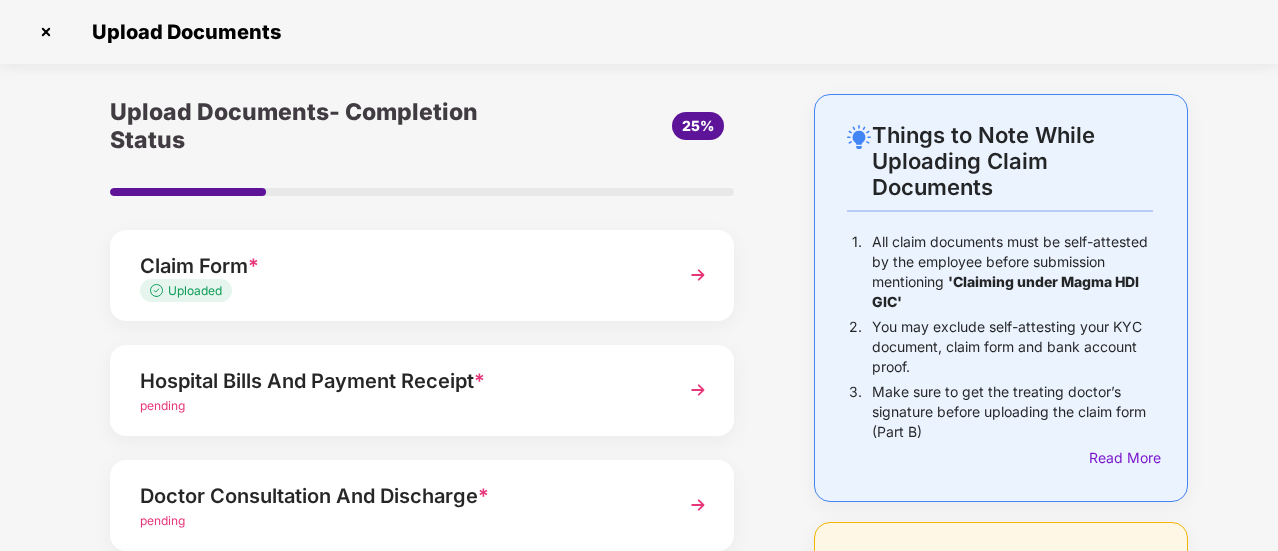 click on "pending" at bounding box center [162, 405] 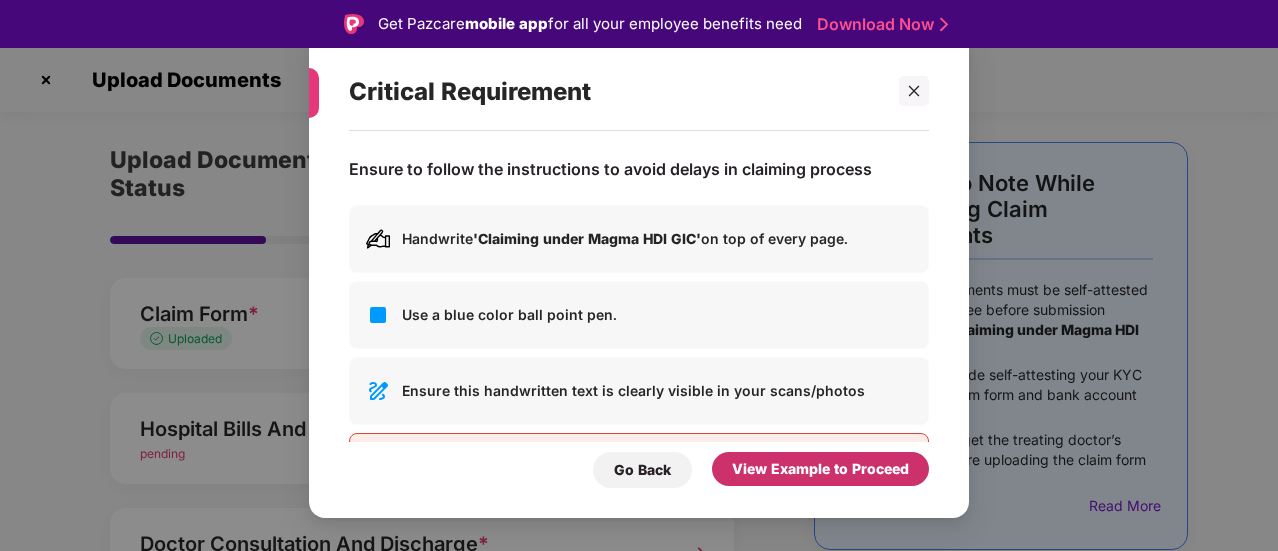 click on "View Example to Proceed" at bounding box center [820, 469] 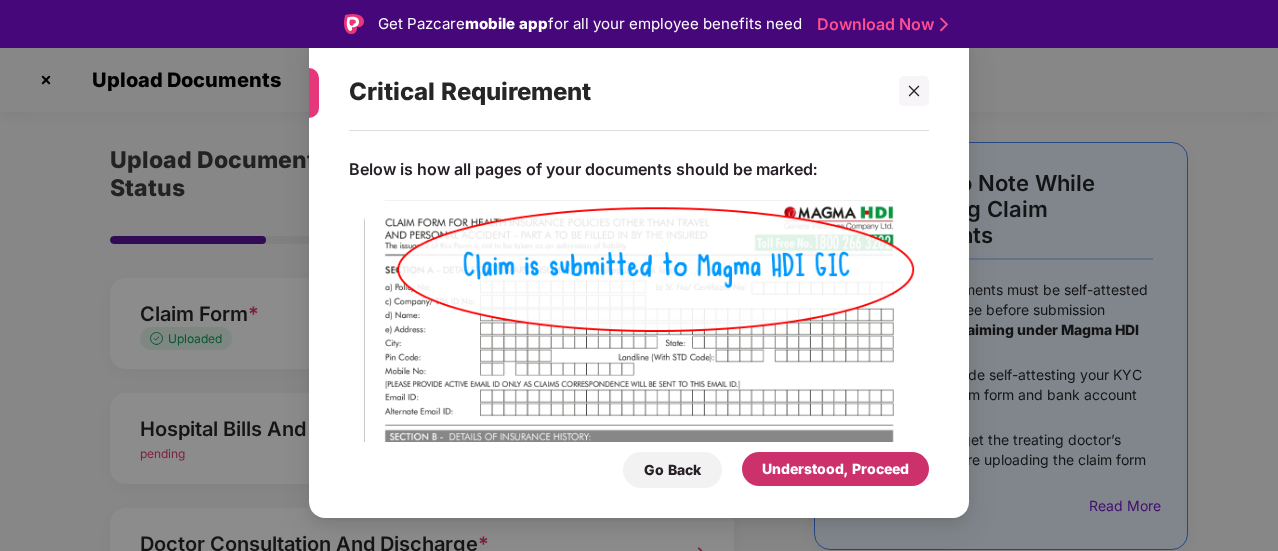 click on "Understood, Proceed" at bounding box center (835, 469) 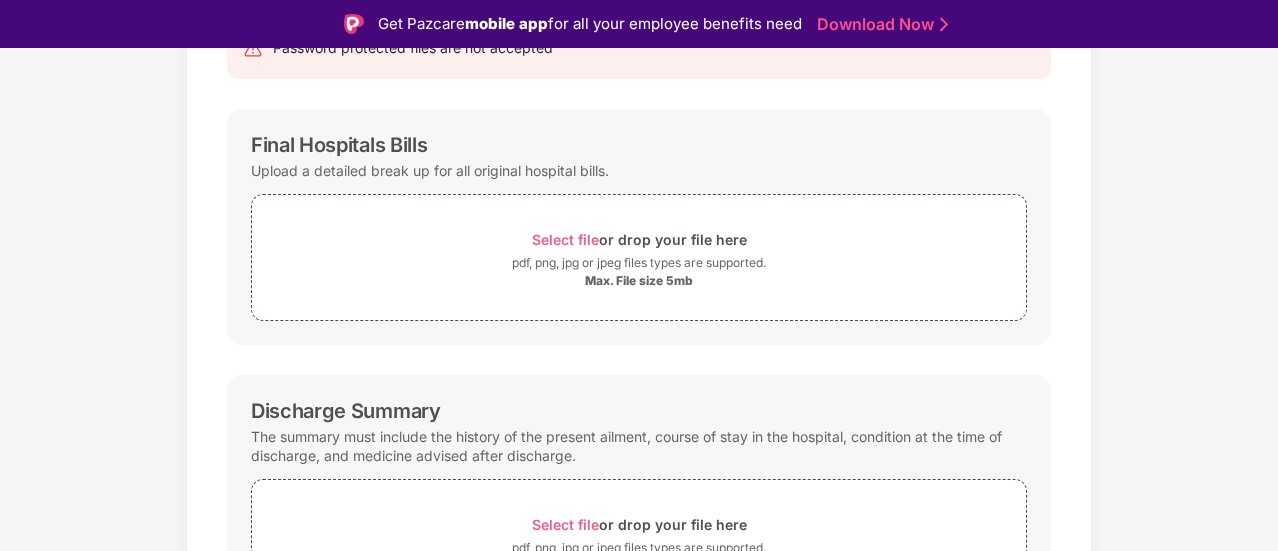 scroll, scrollTop: 239, scrollLeft: 0, axis: vertical 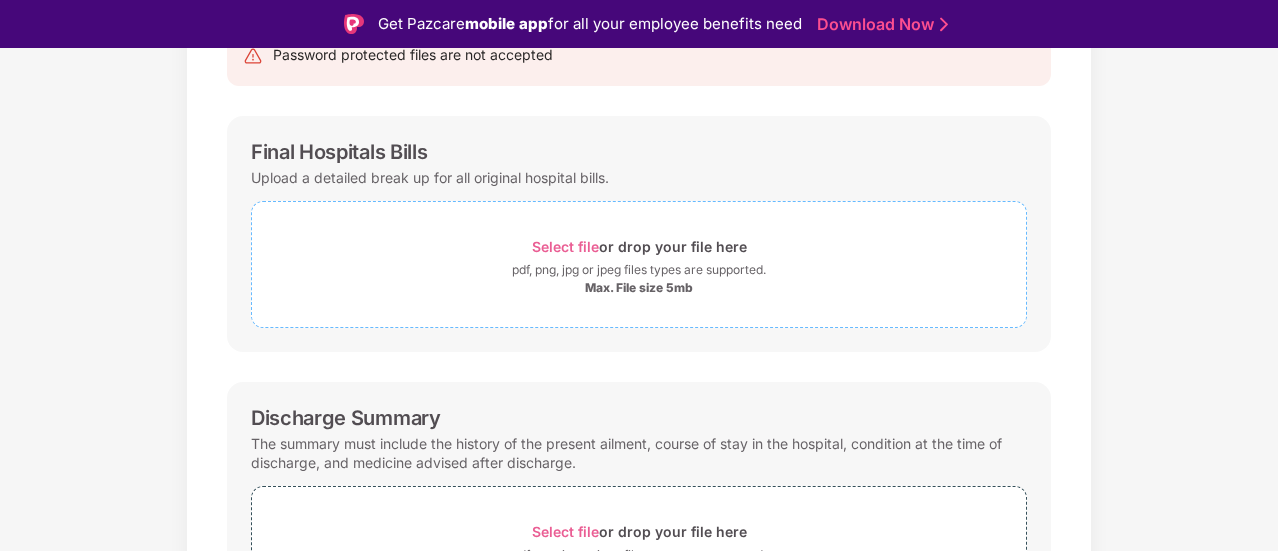 click on "Select file" at bounding box center [565, 246] 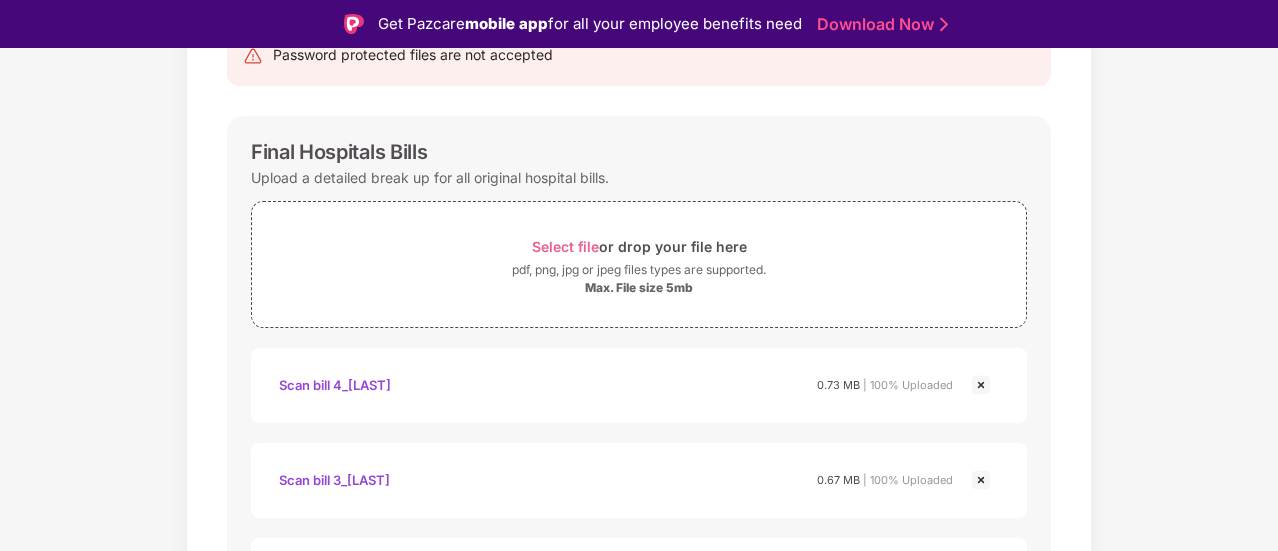 scroll, scrollTop: 48, scrollLeft: 0, axis: vertical 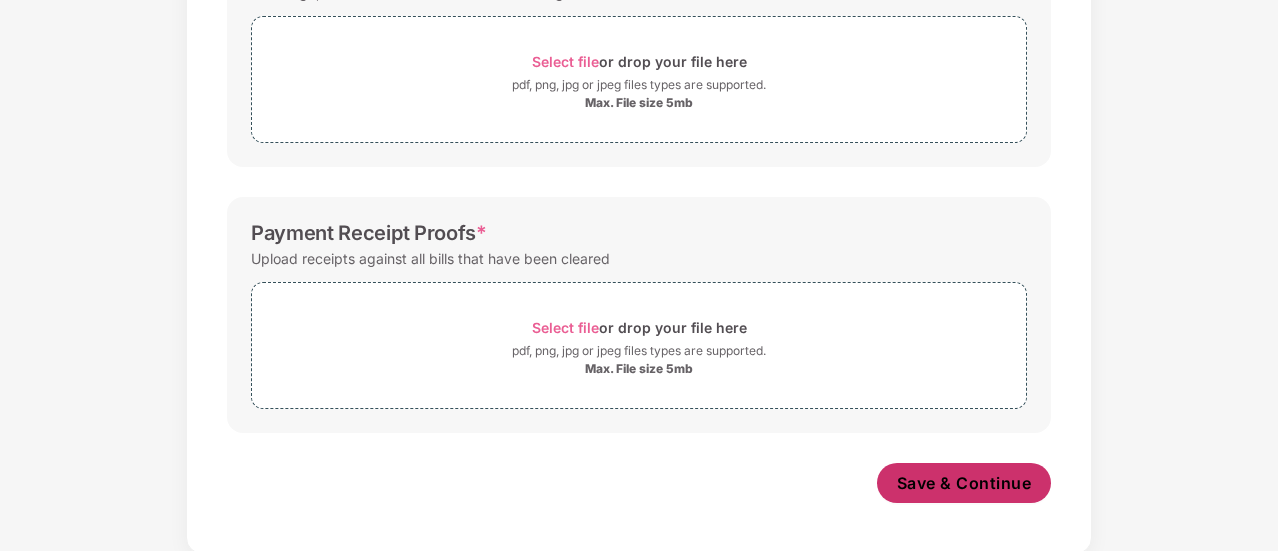 click on "Save & Continue" at bounding box center (964, 483) 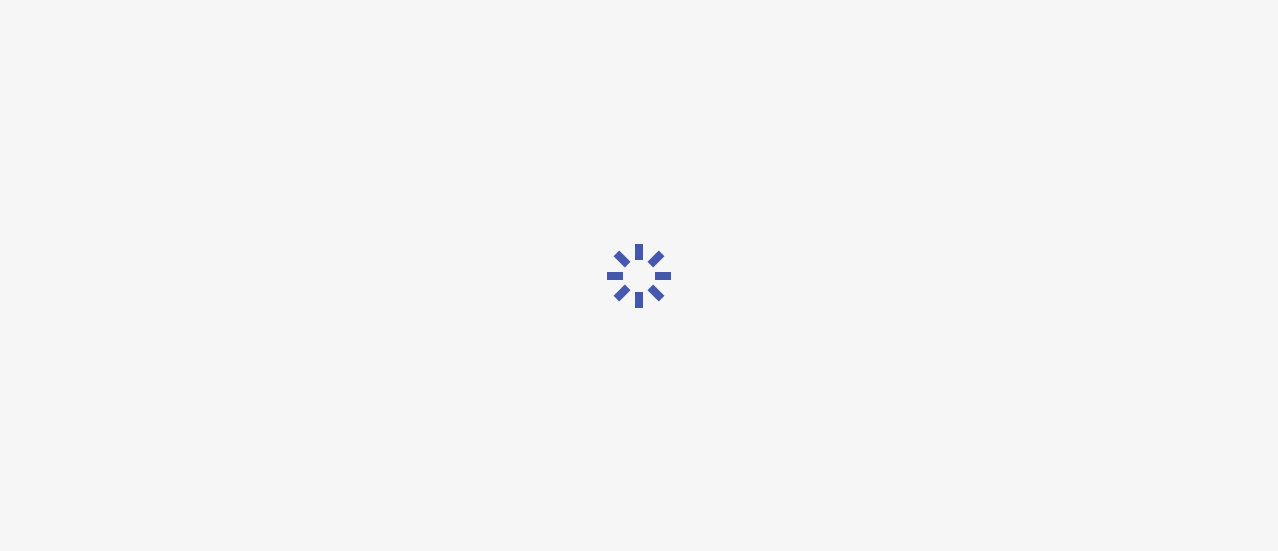 scroll, scrollTop: 0, scrollLeft: 0, axis: both 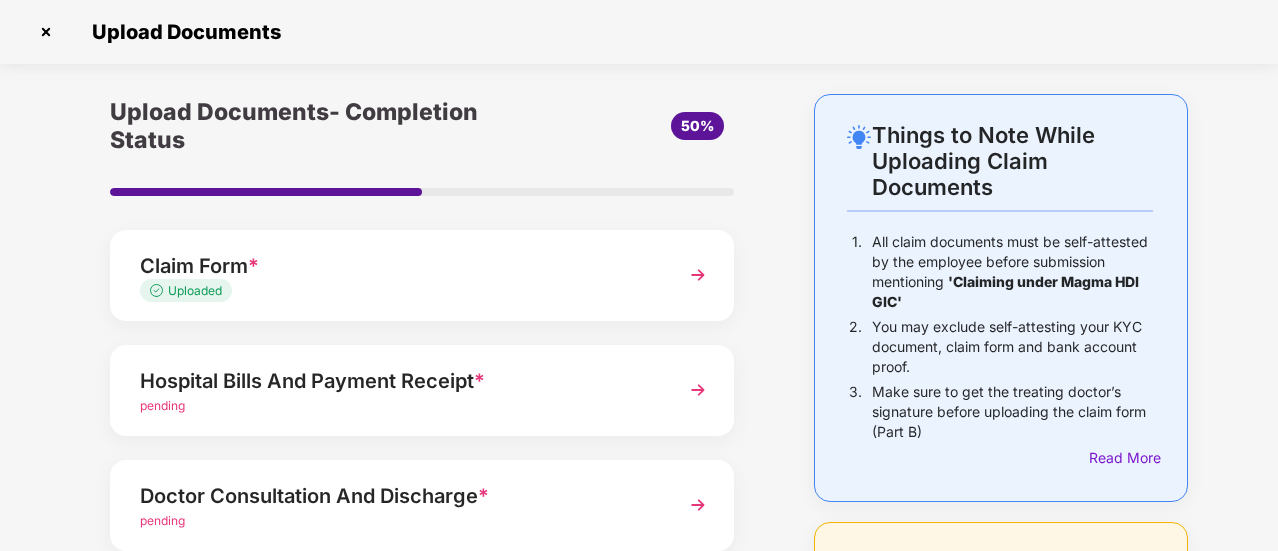 click at bounding box center (698, 390) 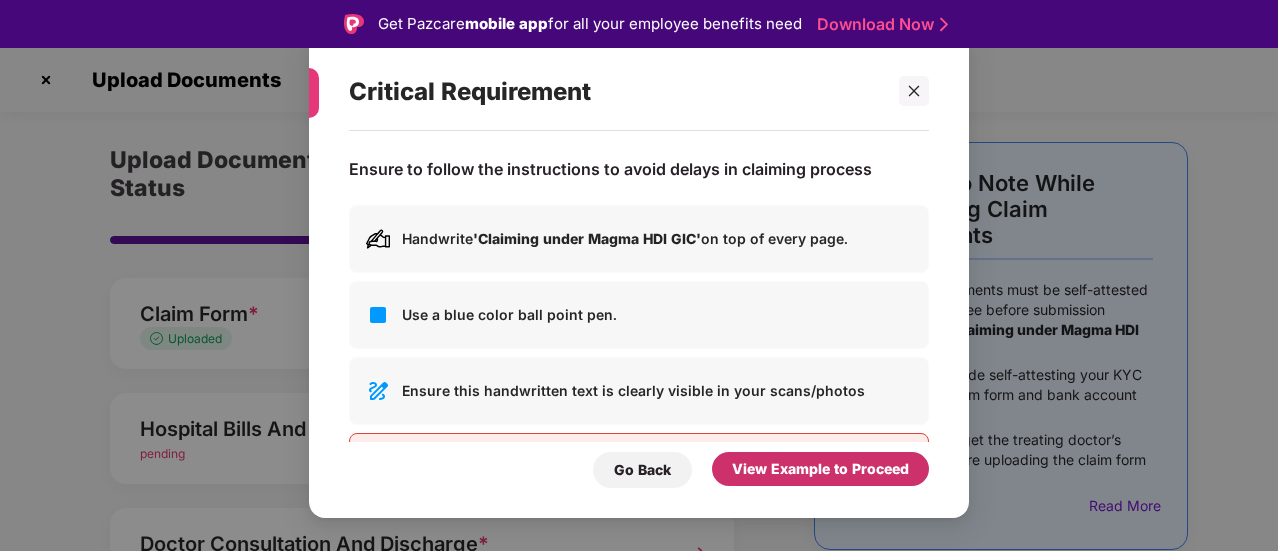 click on "View Example to Proceed" at bounding box center [820, 469] 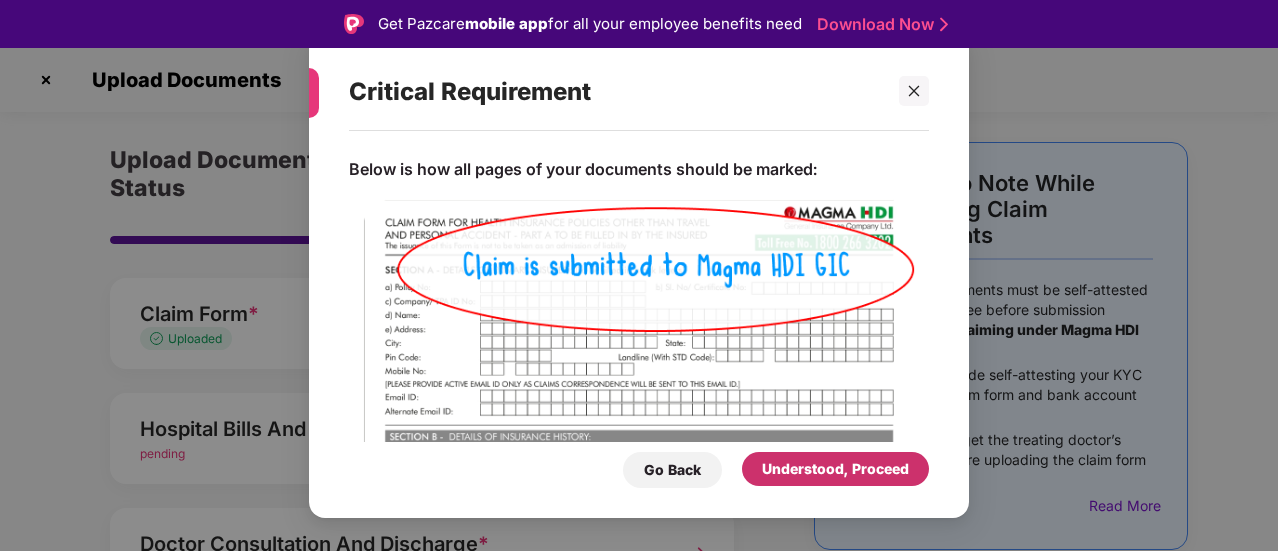 click on "Understood, Proceed" at bounding box center (835, 469) 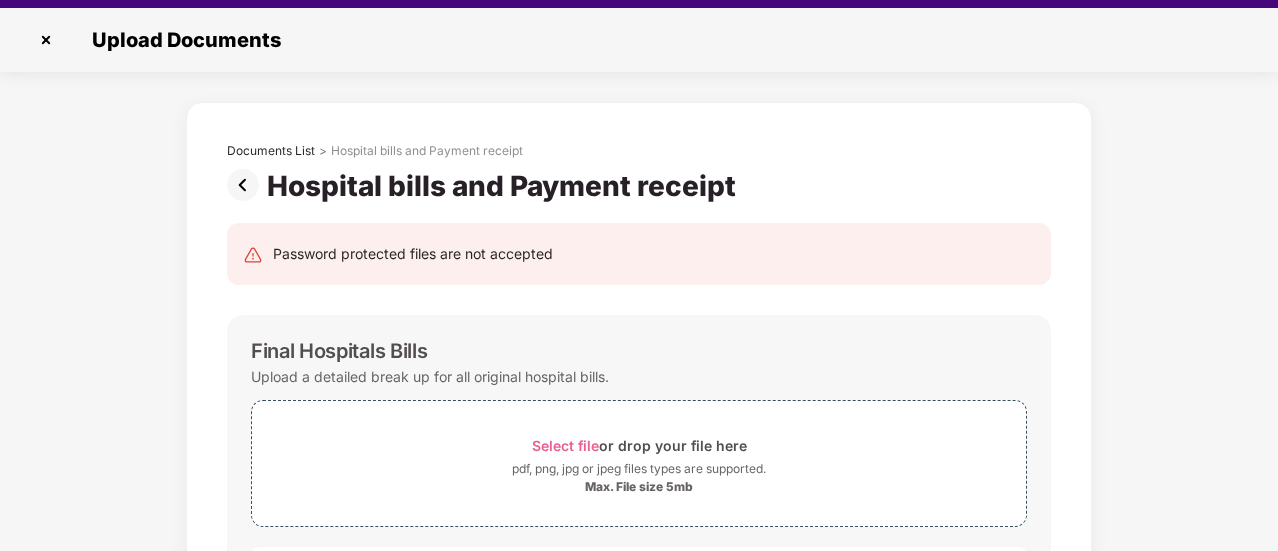 scroll, scrollTop: 48, scrollLeft: 0, axis: vertical 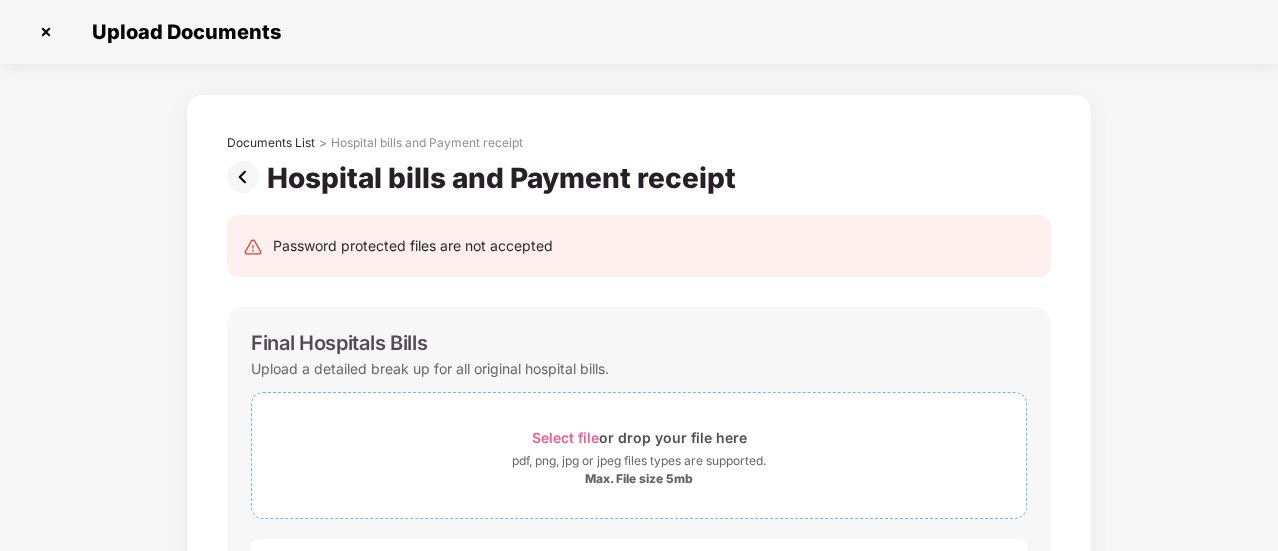 click on "Select file" at bounding box center (565, 437) 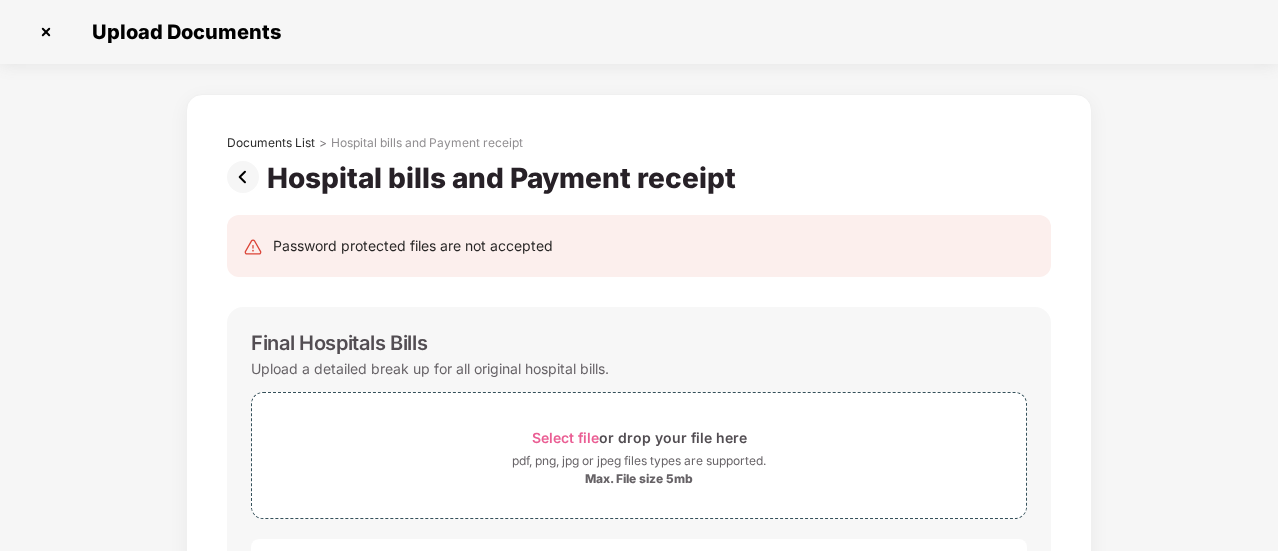 click on "Documents List > Hospital bills and Payment receipt Hospital bills and Payment receipt Password protected files are not accepted Final Hospitals Bills Upload a detailed break up for all original hospital bills. Select file or drop your file here pdf, png, jpg or jpeg files types are supported. Max. File size 5mb Scan Bill 4_[LAST] Scan Bill 3_[LAST] Scan Bill 2_[LAST] Scan Bill 1_[LAST] Scan bill 2_[LAST] 0.70 MB | 100% Uploaded Scan bill 1_[LAST] 0.70 MB | 100% Uploaded Scan bill 3_[LAST] 0.67 MB | 100% Uploaded Scan bill 4_[LAST] 0.73 MB | 100% Uploaded Scan bill 4_[LAST] 0.73 MB | 100% Uploaded Scan bill 3_[LAST] 0.67 MB | 100% Uploaded Scan bill 2_[LAST] 0.70 MB | 100% Uploaded Scan bill 1_[LAST] 0.70 MB | 100% Uploaded Discharge Summary The summary must include the history of the present ailment, course of stay in the hospital, condition at the time of discharge, and medicine advised after discharge. Select file *" at bounding box center [639, 1032] 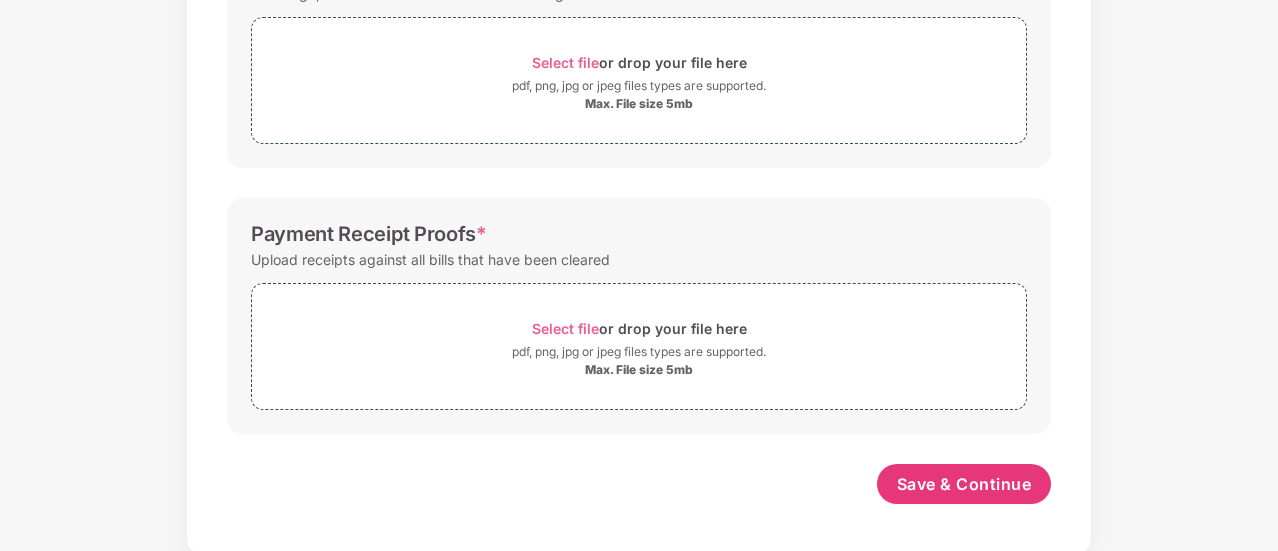 scroll, scrollTop: 1417, scrollLeft: 0, axis: vertical 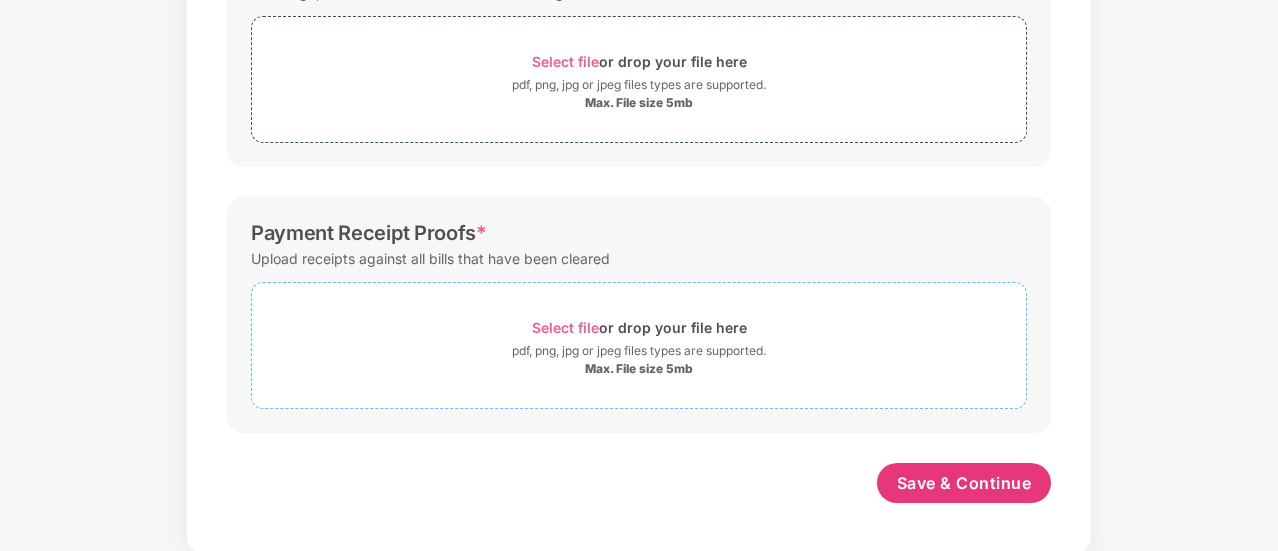 click on "Select file" at bounding box center [565, 327] 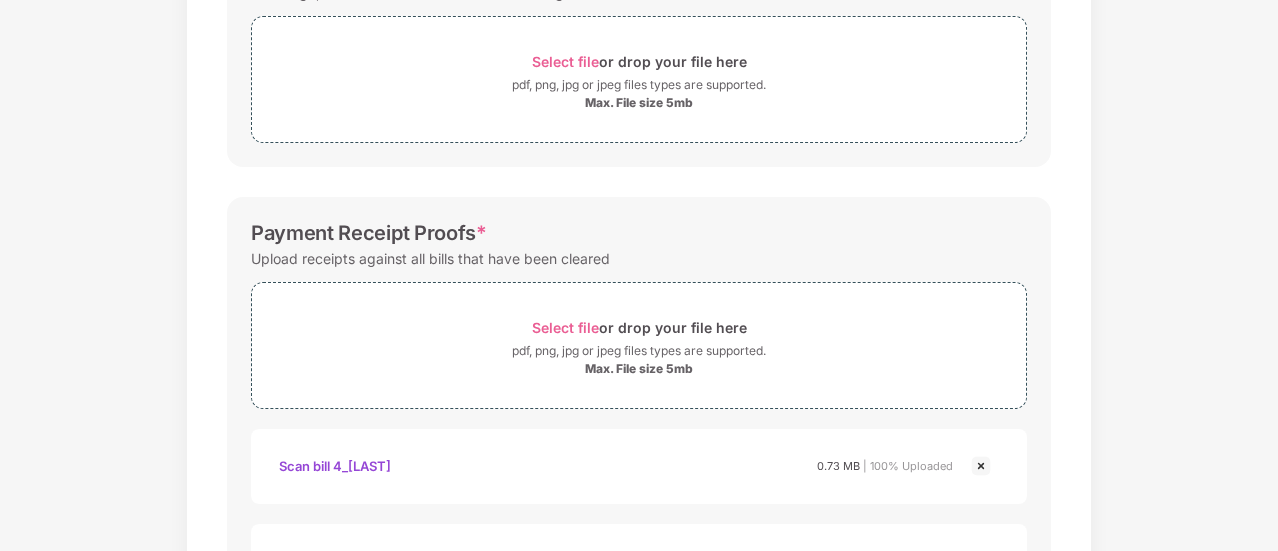 click on "Documents List > Hospital bills and Payment receipt Hospital bills and Payment receipt Password protected files are not accepted Final Hospitals Bills Upload a detailed break up for all original hospital bills. Select file or drop your file here pdf, png, jpg or jpeg files types are supported. Max. File size 5mb Scan Bill 4_[LAST] Scan Bill 3_[LAST] Scan Bill 2_[LAST] Scan Bill 1_[LAST] Scan bill 2_[LAST] 0.70 MB | 100% Uploaded Scan bill 1_[LAST] 0.70 MB | 100% Uploaded Scan bill 3_[LAST] 0.67 MB | 100% Uploaded Scan bill 4_[LAST] 0.73 MB | 100% Uploaded Scan bill 4_[LAST] 0.73 MB | 100% Uploaded Scan bill 3_[LAST] 0.67 MB | 100% Uploaded Scan bill 2_[LAST] 0.70 MB | 100% Uploaded Scan bill 1_[LAST] 0.70 MB | 100% Uploaded Discharge Summary The summary must include the history of the present ailment, course of stay in the hospital, condition at the time of discharge, and medicine advised after discharge. Select file *" at bounding box center [639, -195] 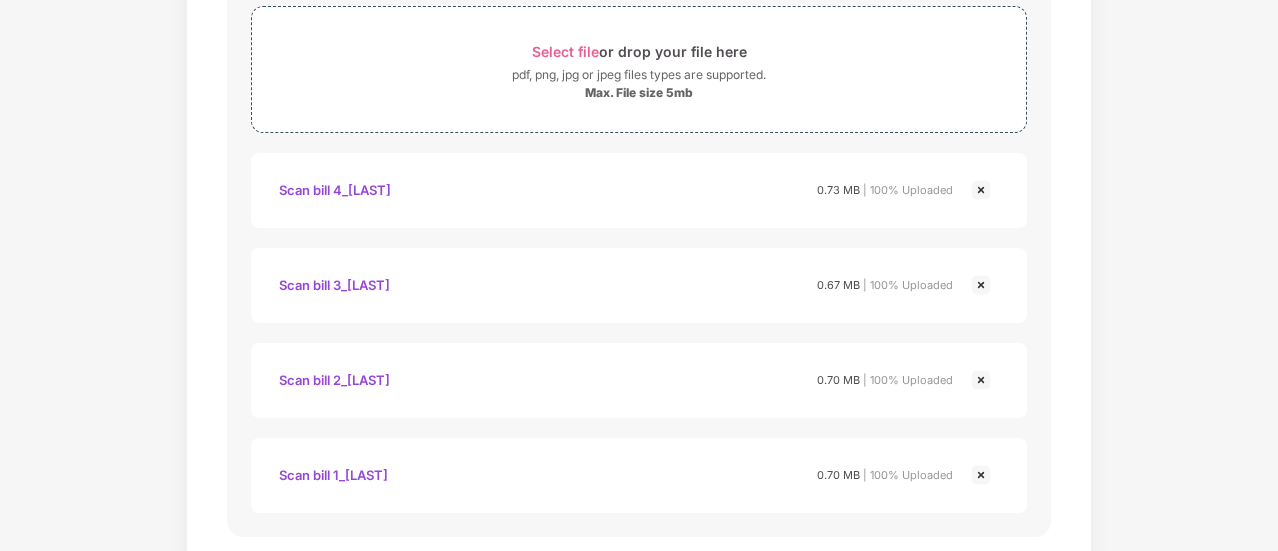 scroll, scrollTop: 1797, scrollLeft: 0, axis: vertical 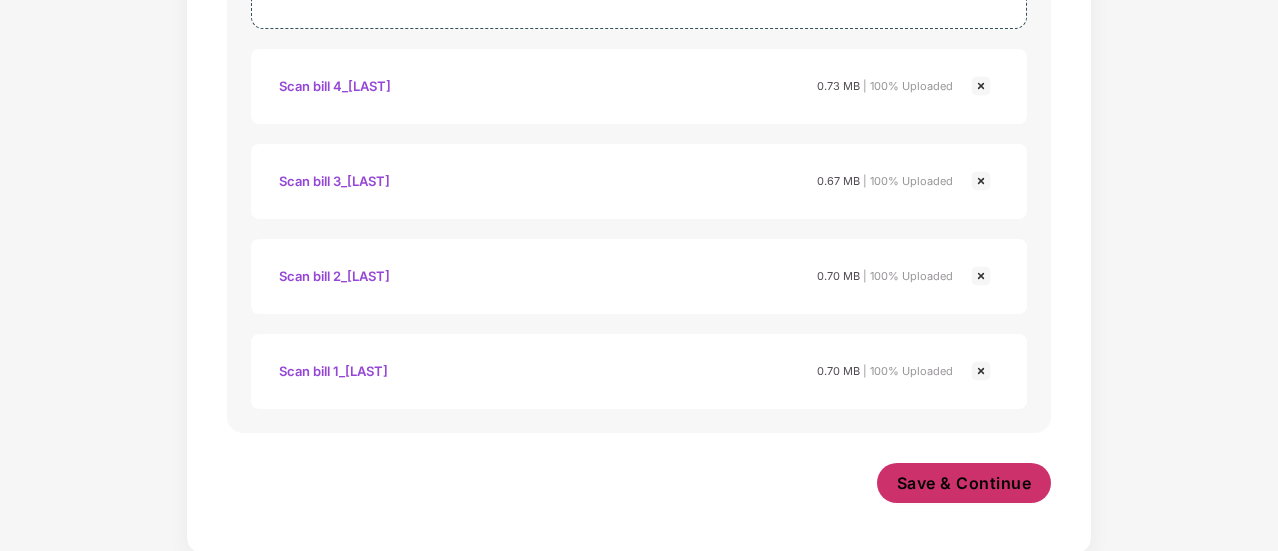 click on "Save & Continue" at bounding box center (964, 483) 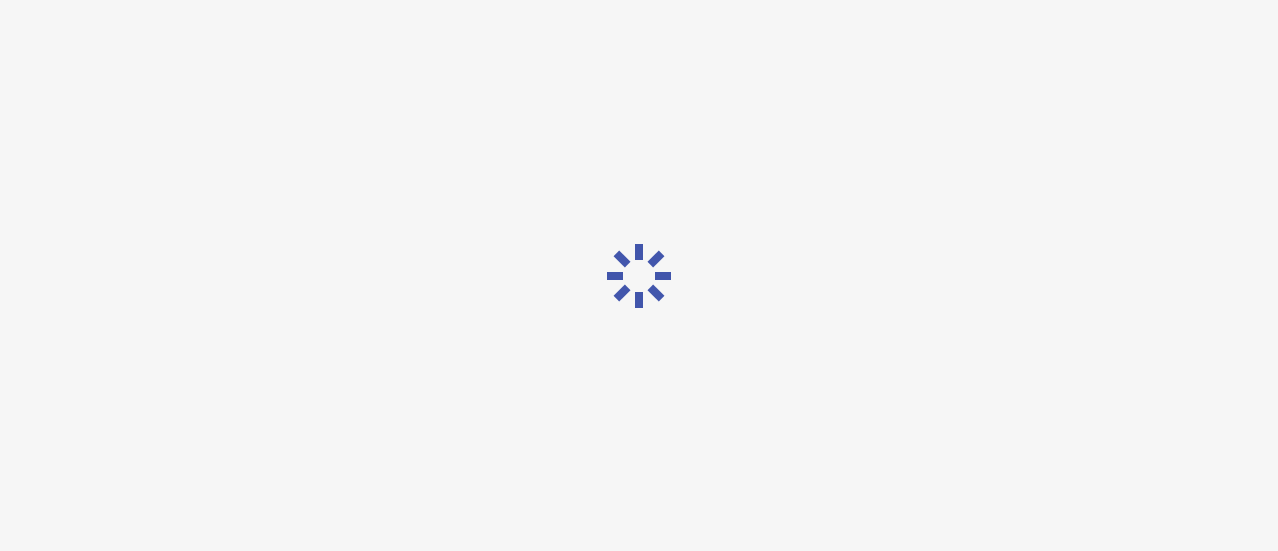 scroll, scrollTop: 0, scrollLeft: 0, axis: both 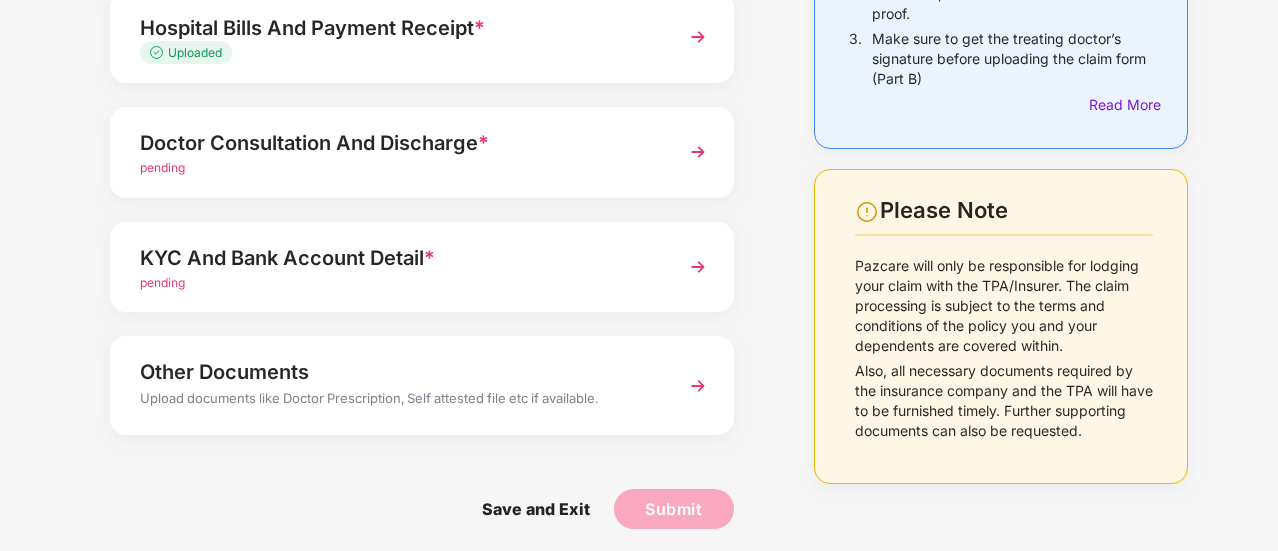 click on "pending" at bounding box center [162, 167] 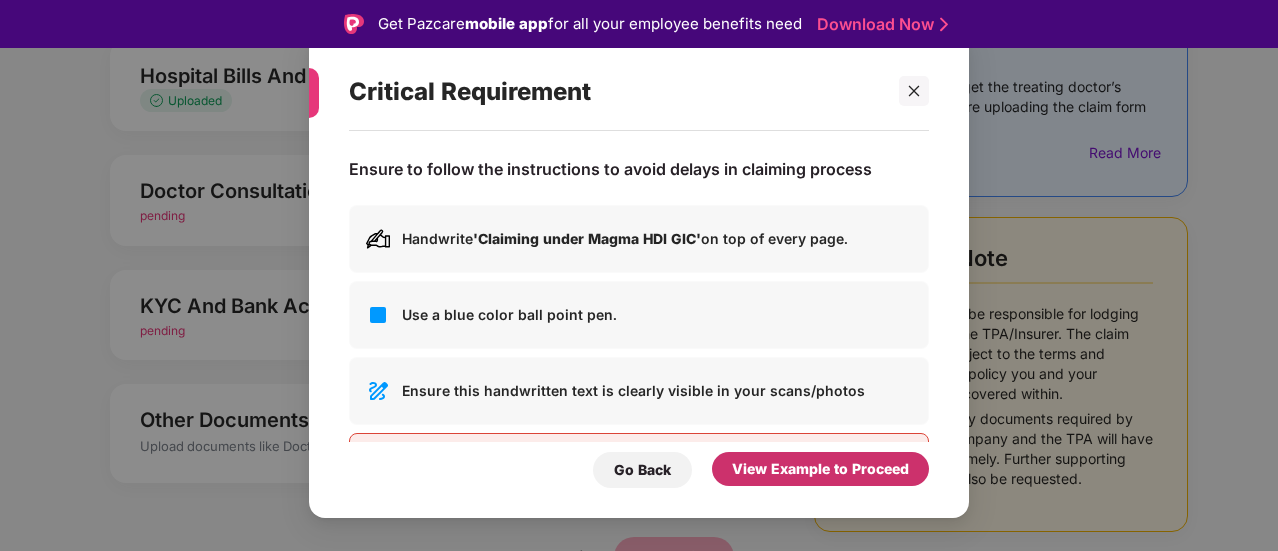 click on "View Example to Proceed" at bounding box center [820, 469] 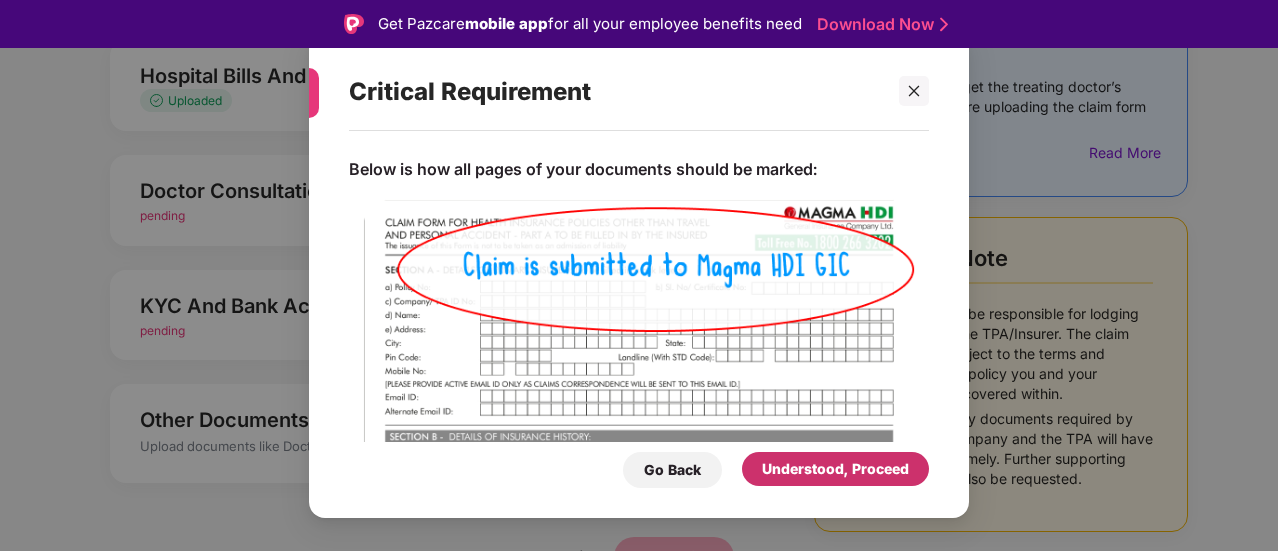 click on "Understood, Proceed" at bounding box center (835, 469) 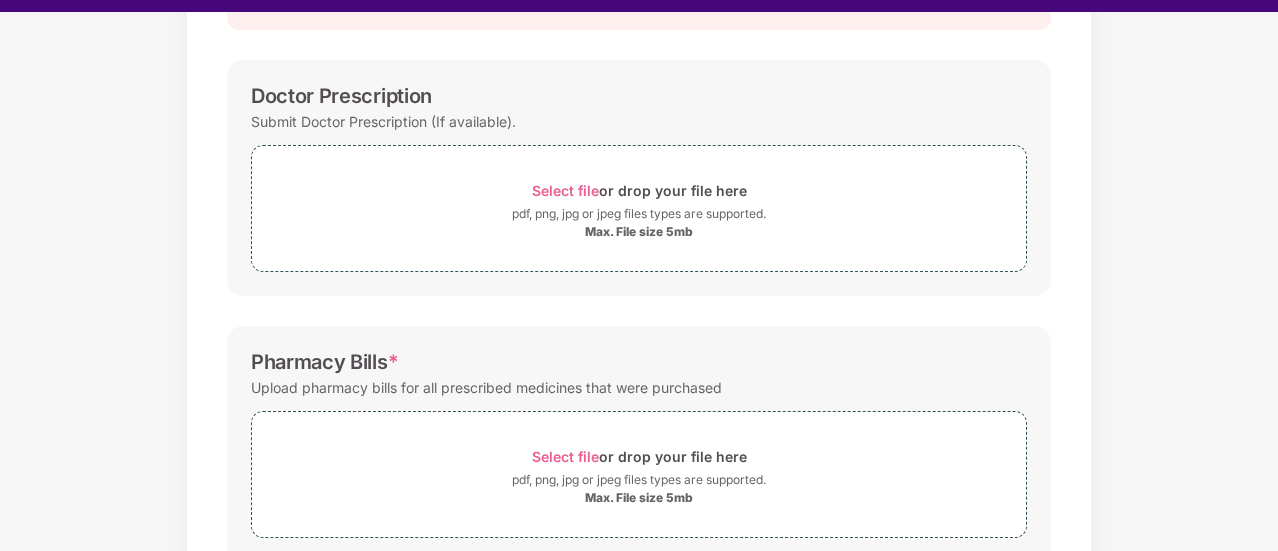 scroll, scrollTop: 48, scrollLeft: 0, axis: vertical 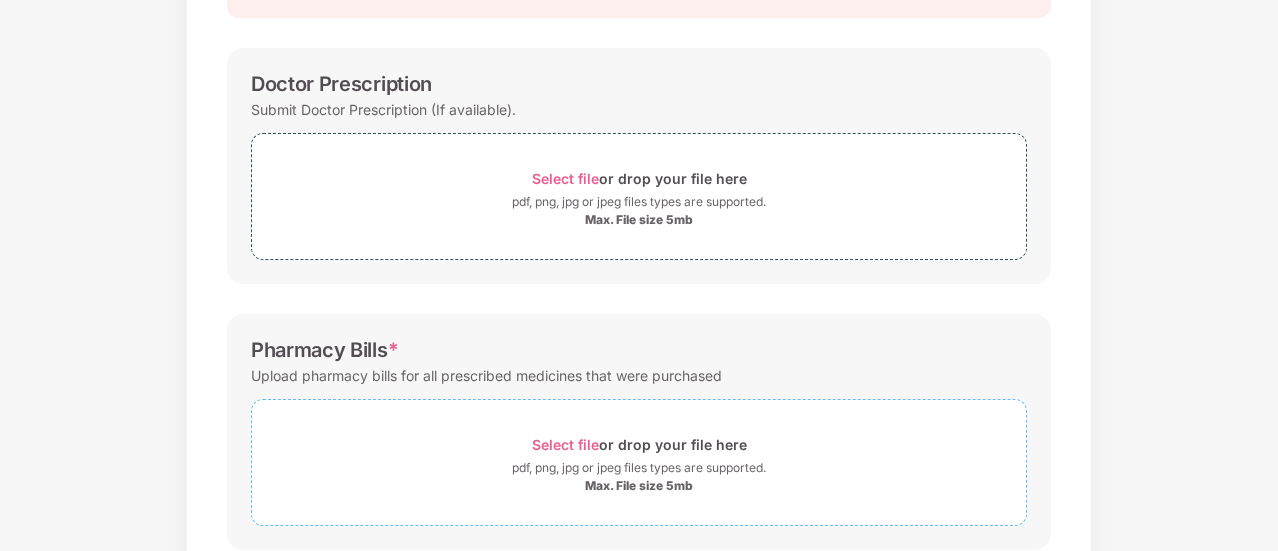 click on "Select file" at bounding box center (565, 444) 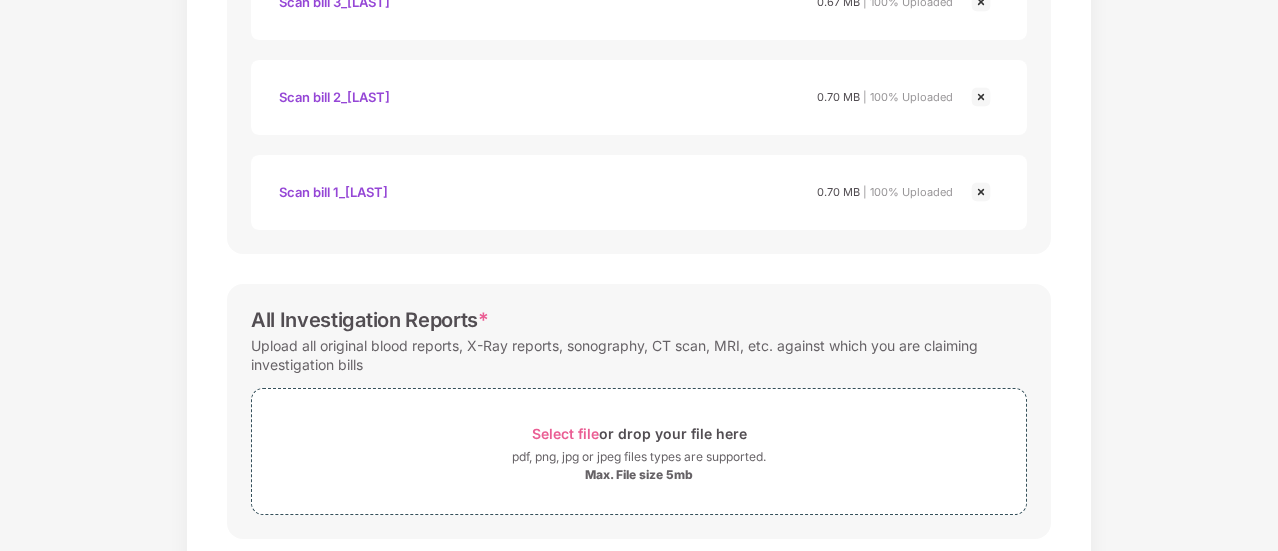 scroll, scrollTop: 1034, scrollLeft: 0, axis: vertical 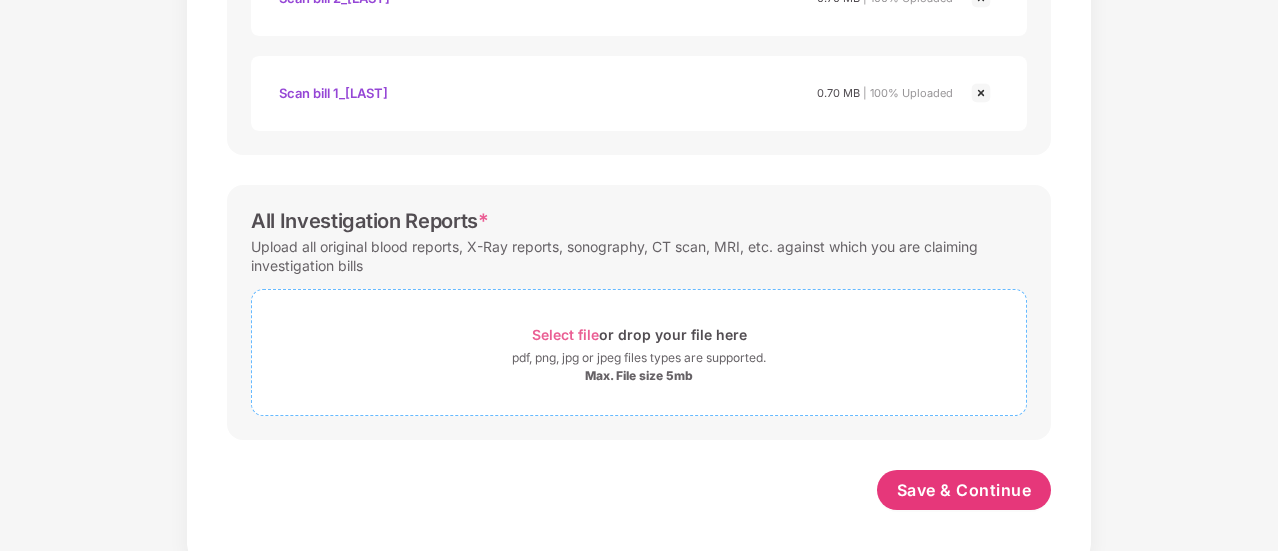 click on "Select file" at bounding box center [565, 334] 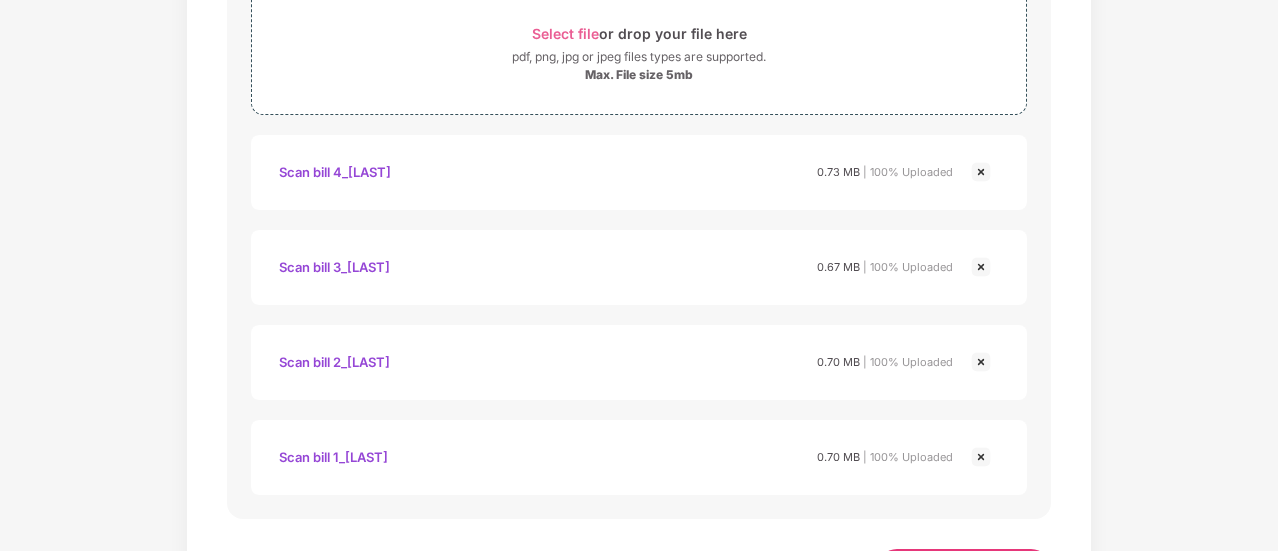 scroll, scrollTop: 1421, scrollLeft: 0, axis: vertical 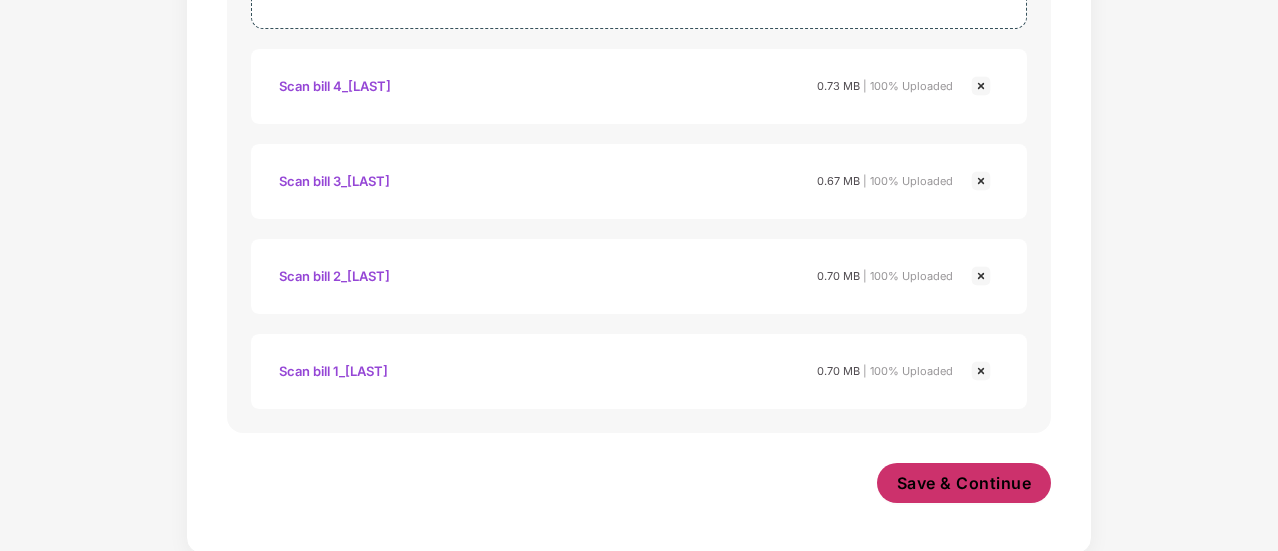 click on "Save & Continue" at bounding box center (964, 483) 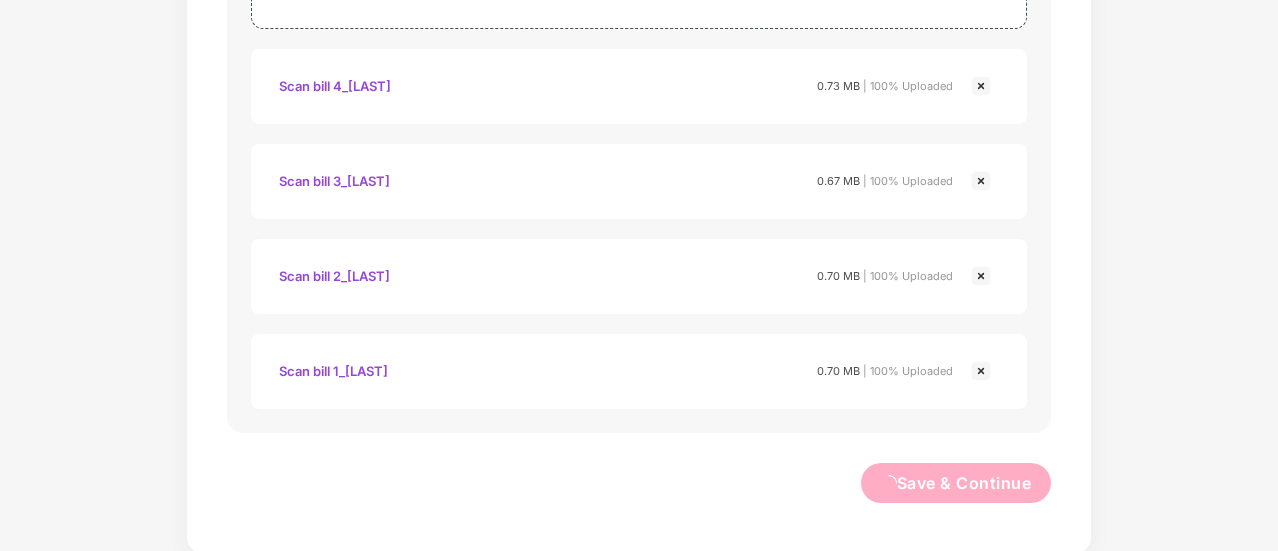 scroll, scrollTop: 0, scrollLeft: 0, axis: both 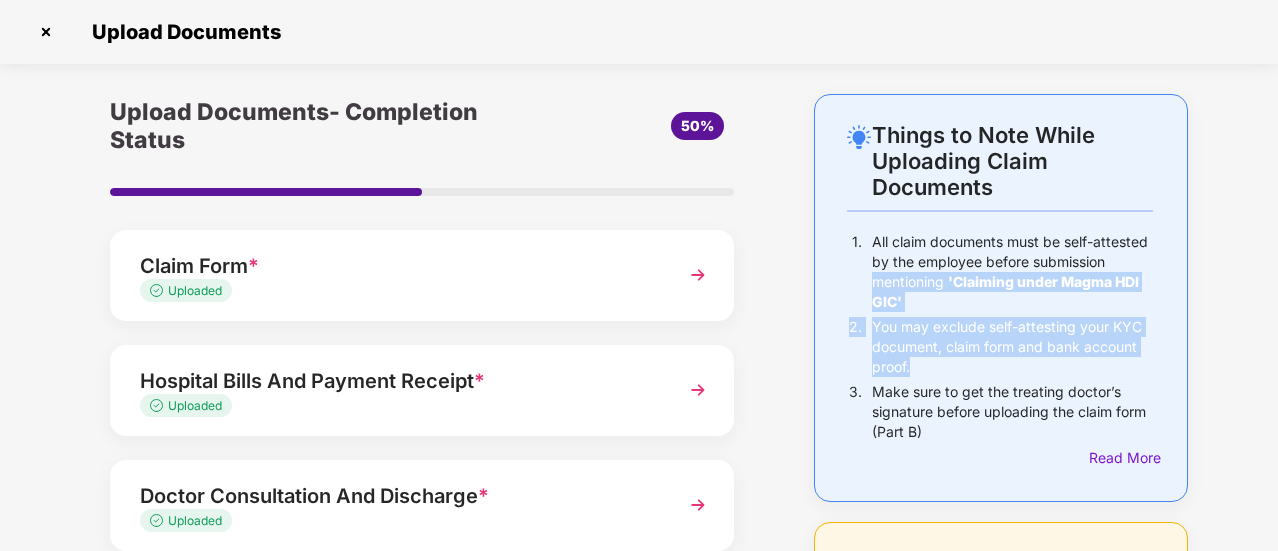 drag, startPoint x: 1275, startPoint y: 259, endPoint x: 1270, endPoint y: 361, distance: 102.122475 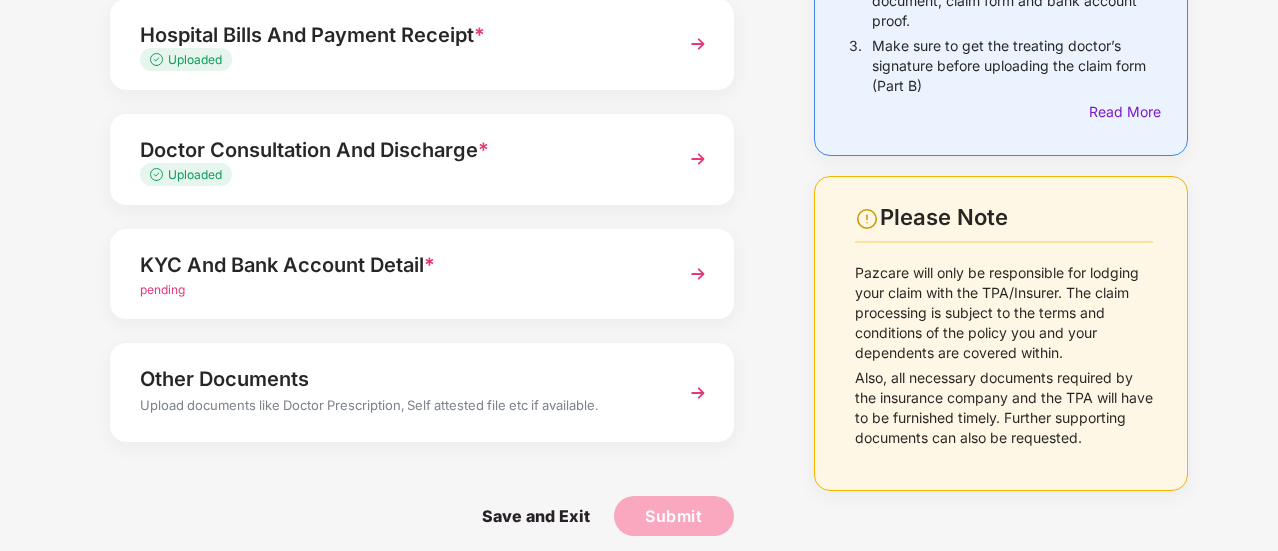 scroll, scrollTop: 360, scrollLeft: 0, axis: vertical 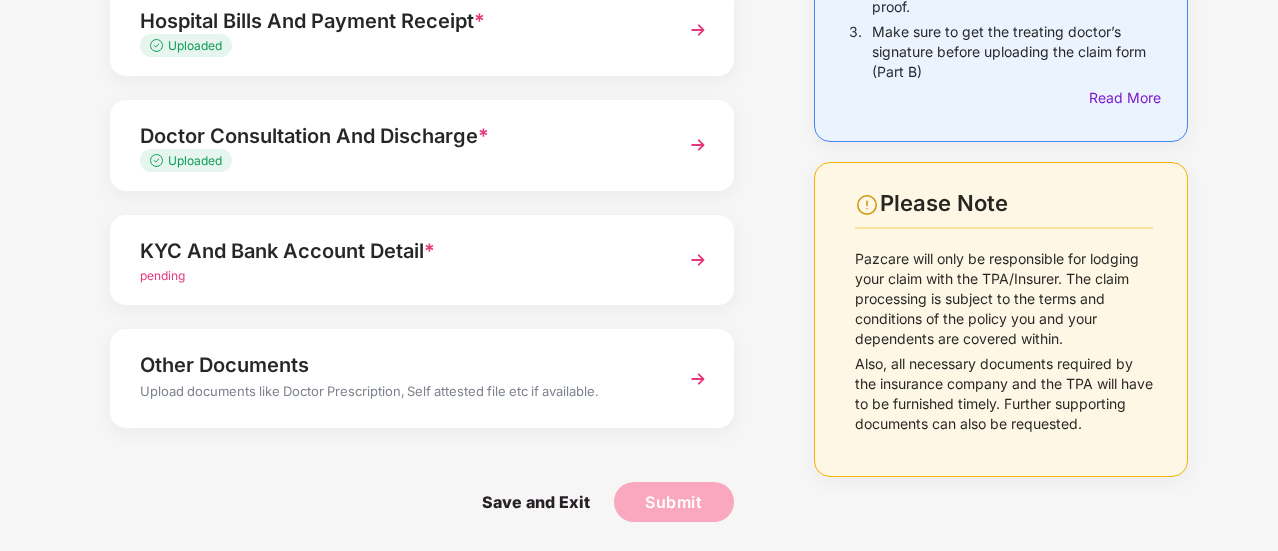 click at bounding box center (698, 379) 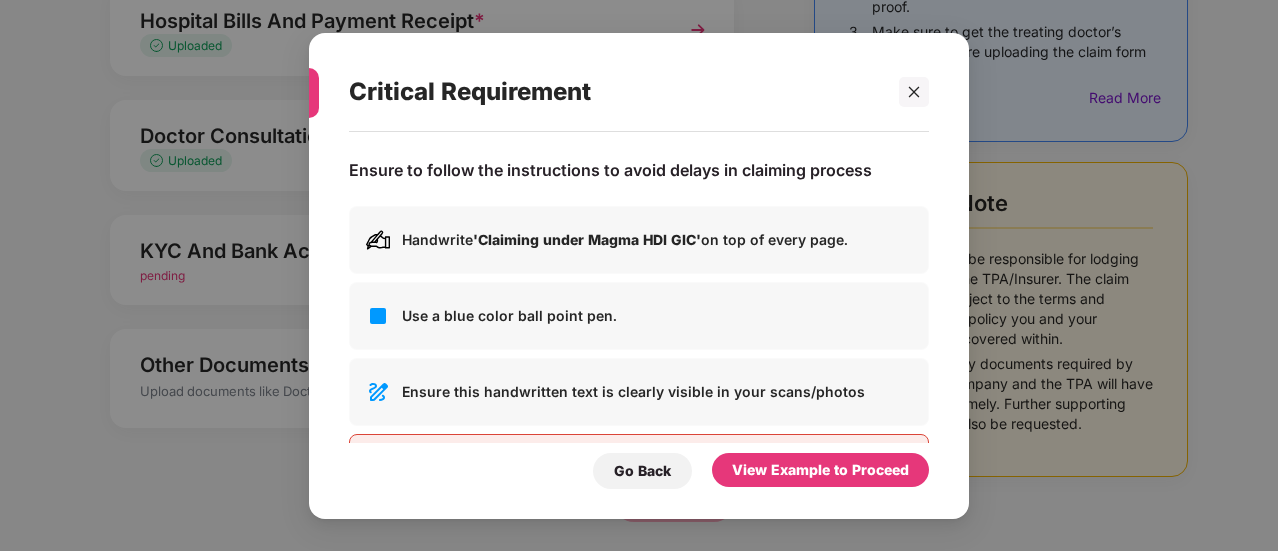 scroll, scrollTop: 0, scrollLeft: 0, axis: both 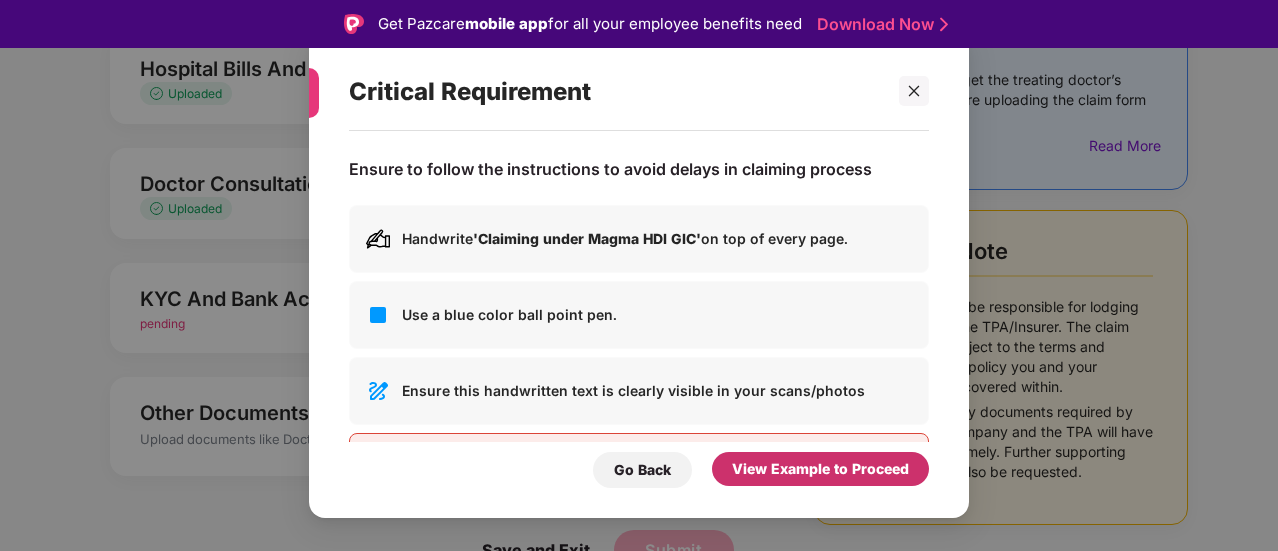 click on "View Example to Proceed" at bounding box center [820, 469] 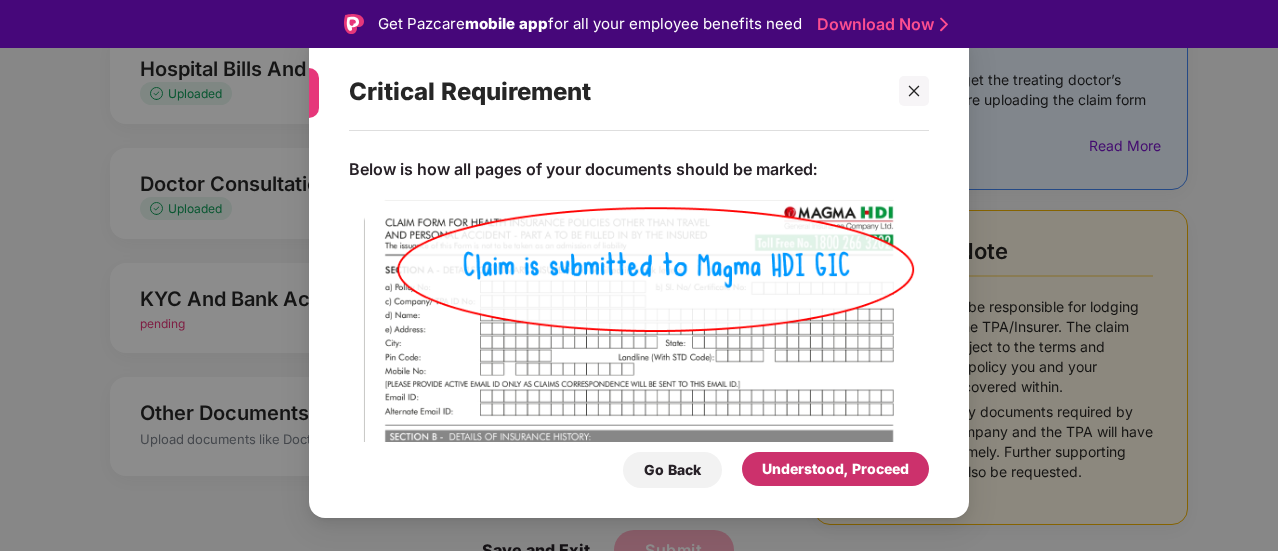 click on "Understood, Proceed" at bounding box center [835, 469] 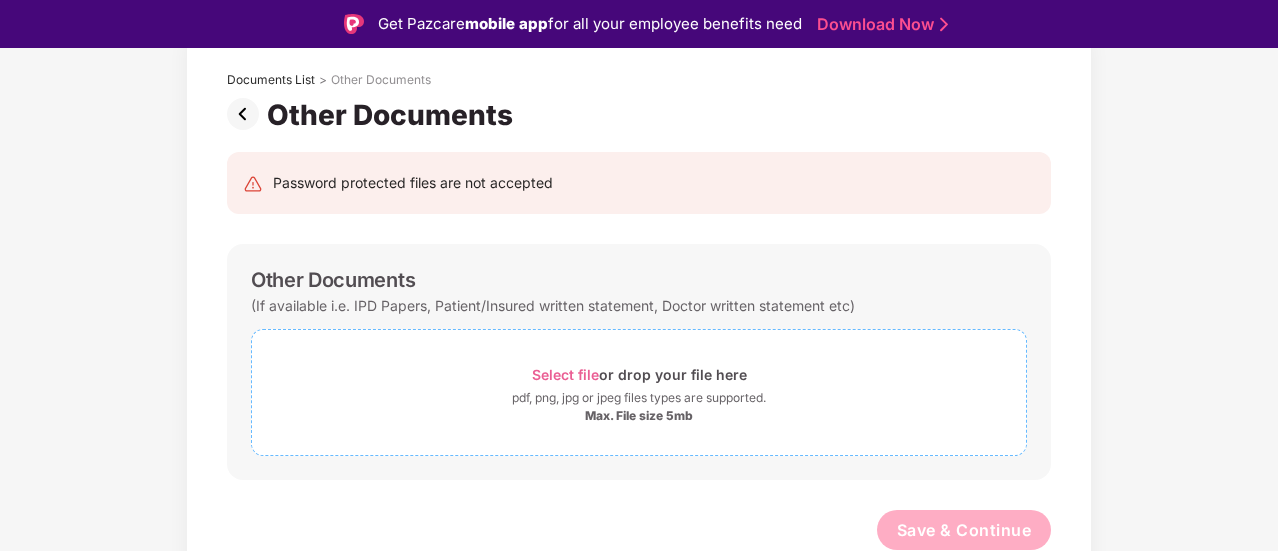 click on "Select file" at bounding box center [565, 374] 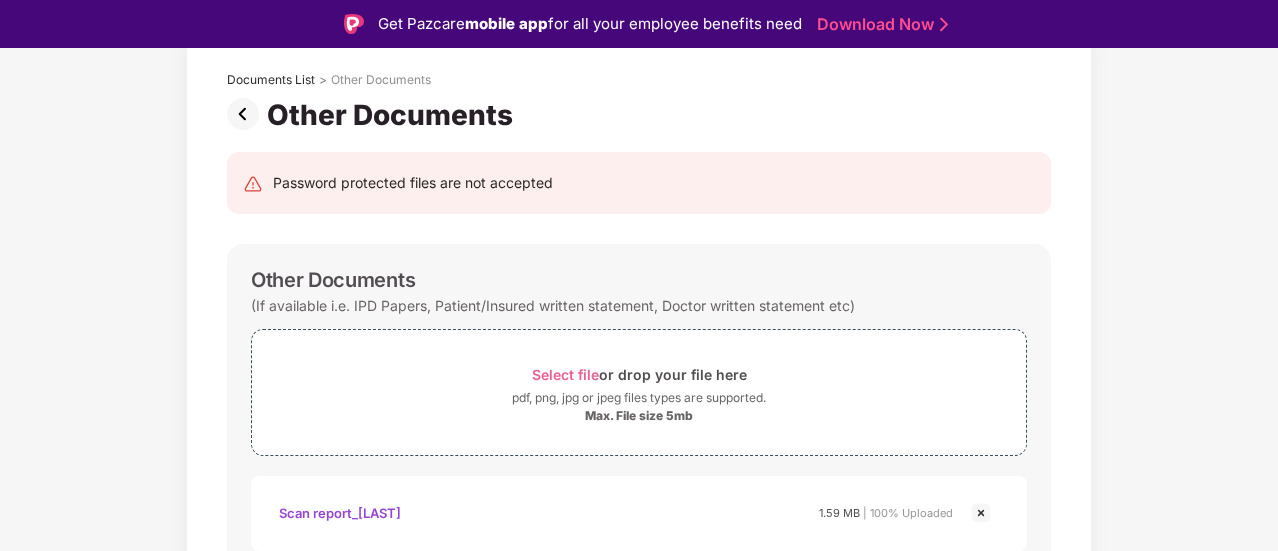 scroll, scrollTop: 48, scrollLeft: 0, axis: vertical 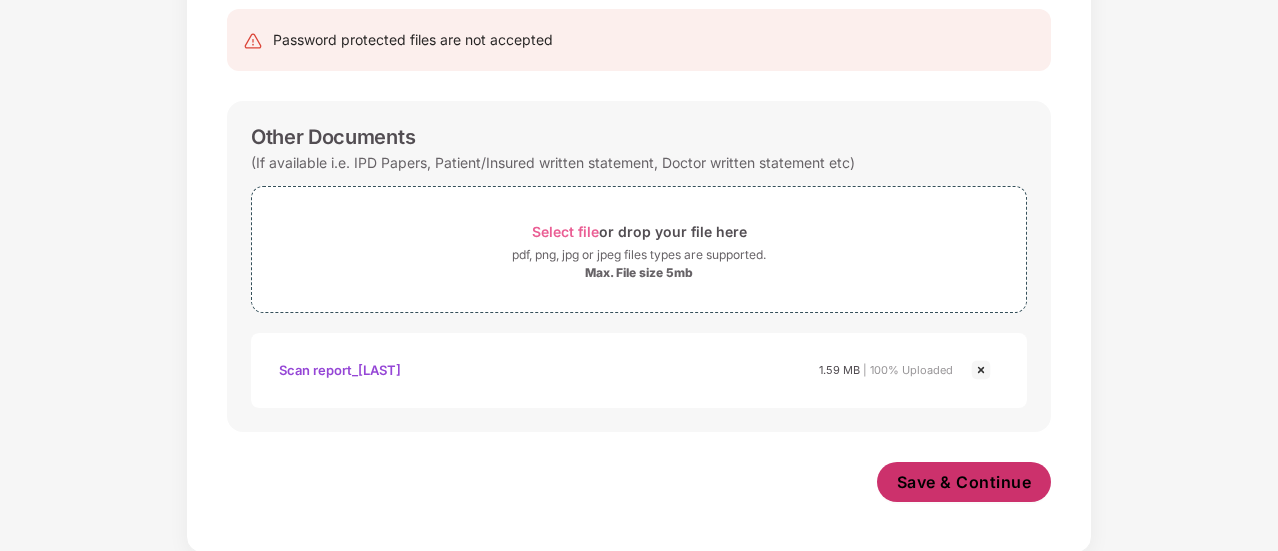 click on "Save & Continue" at bounding box center [964, 482] 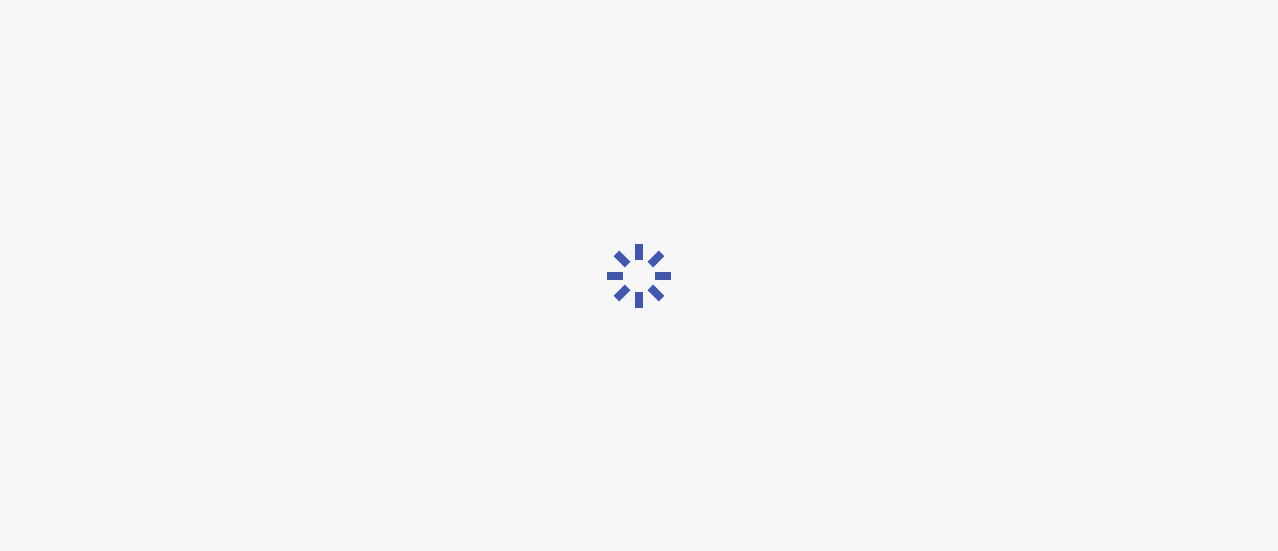 scroll, scrollTop: 0, scrollLeft: 0, axis: both 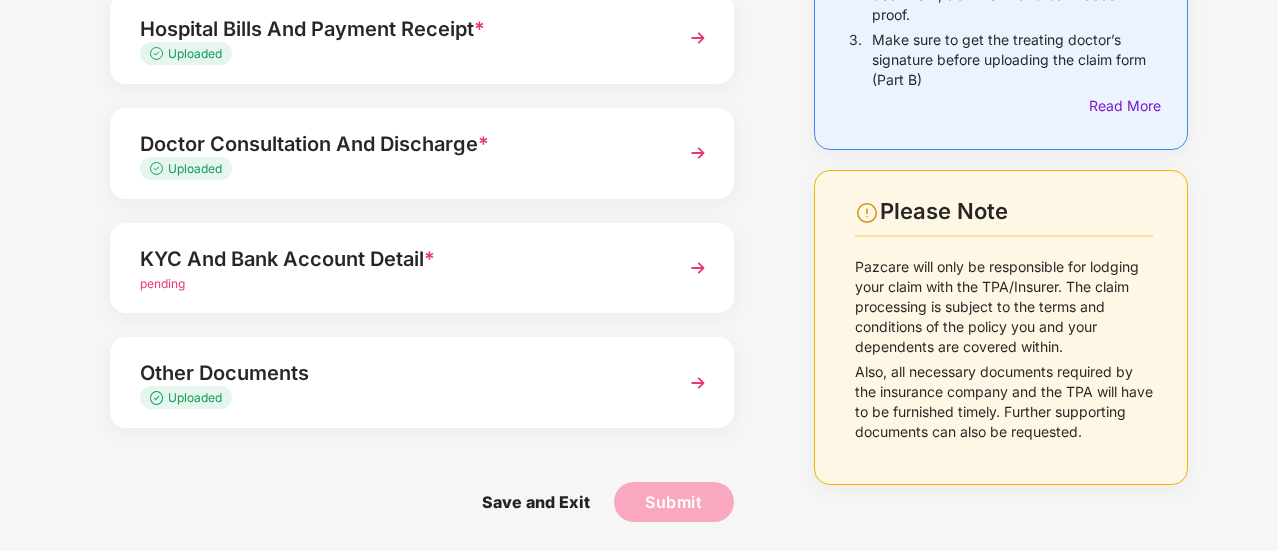 click at bounding box center [698, 268] 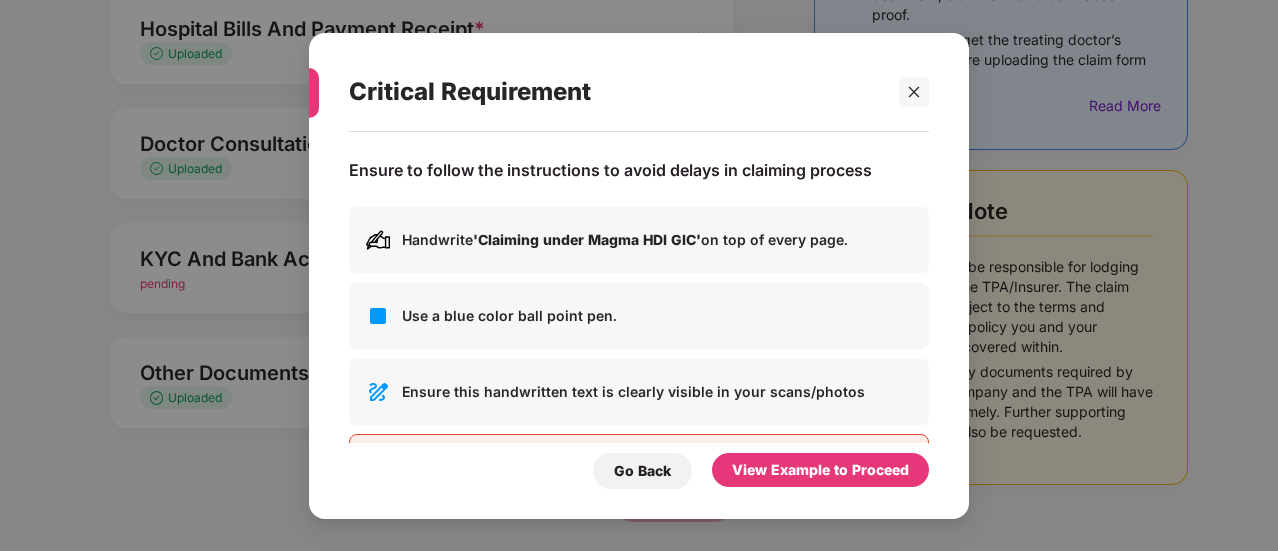 scroll, scrollTop: 0, scrollLeft: 0, axis: both 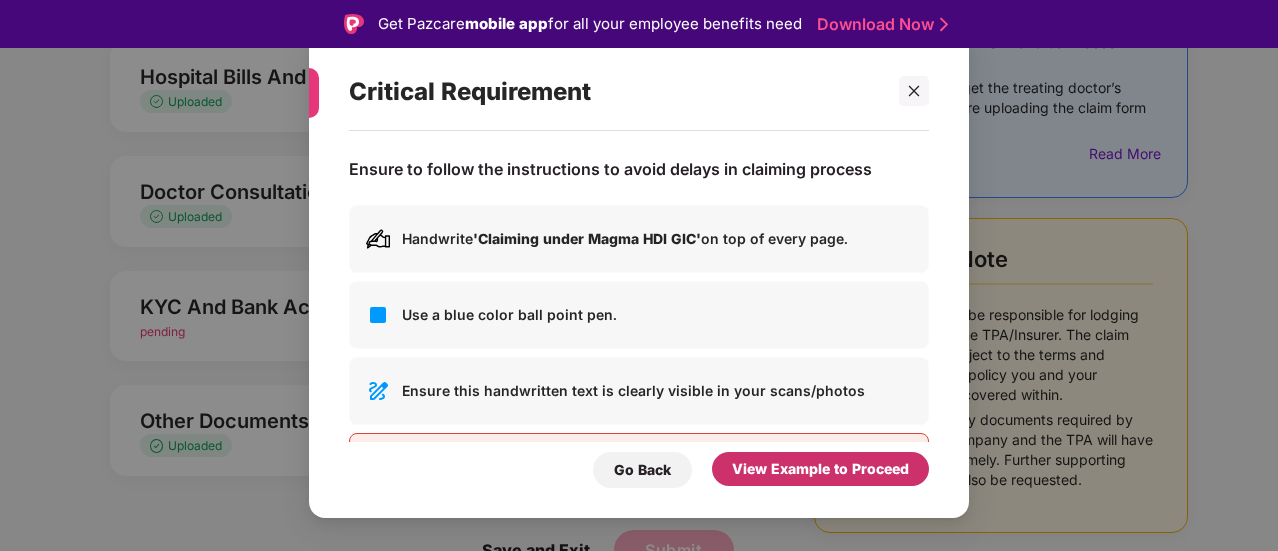click on "View Example to Proceed" at bounding box center [820, 469] 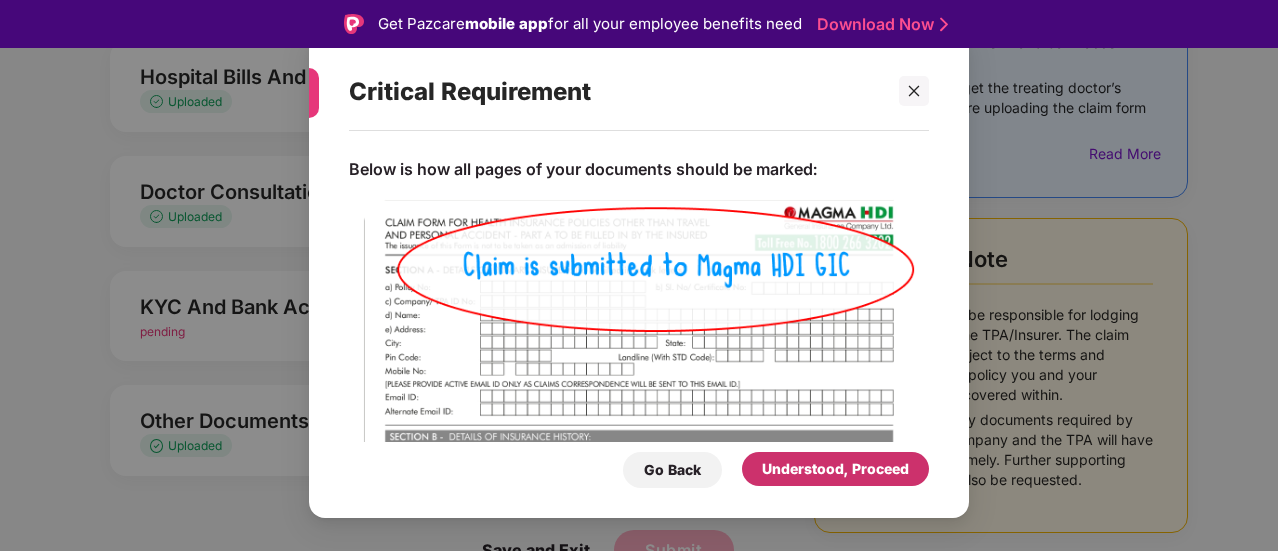 click on "Understood, Proceed" at bounding box center [835, 469] 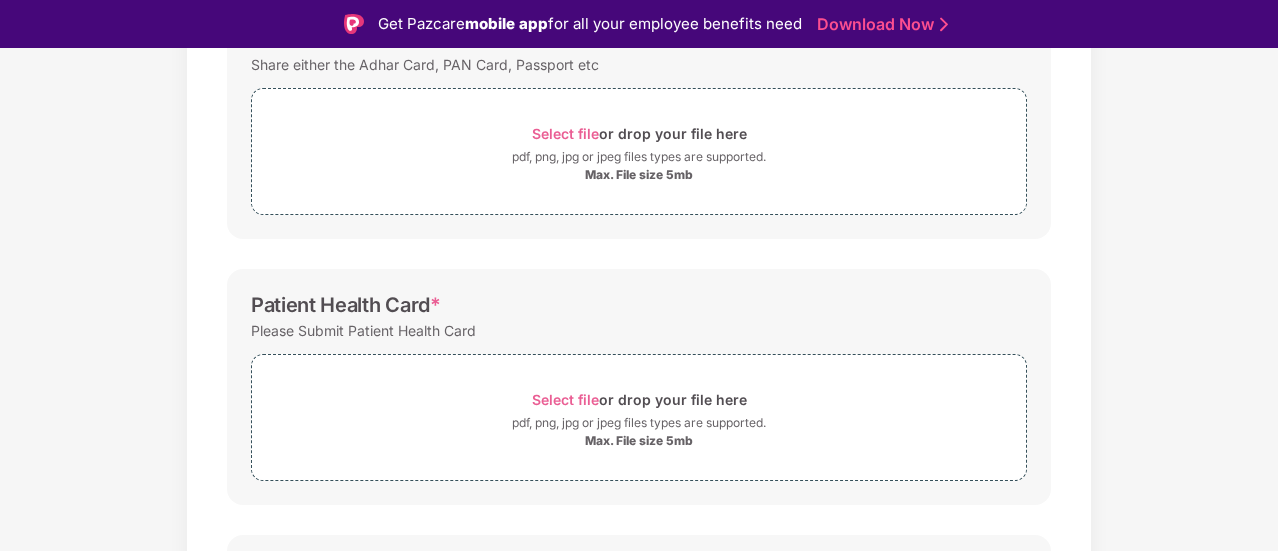 scroll, scrollTop: 258, scrollLeft: 0, axis: vertical 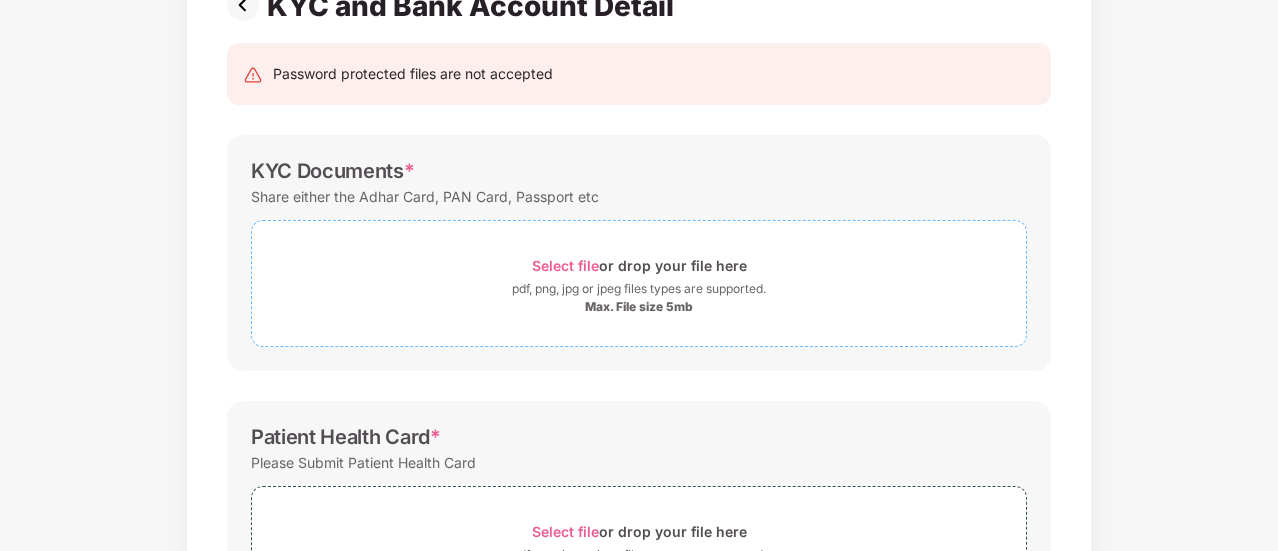 click on "Select file" at bounding box center [565, 265] 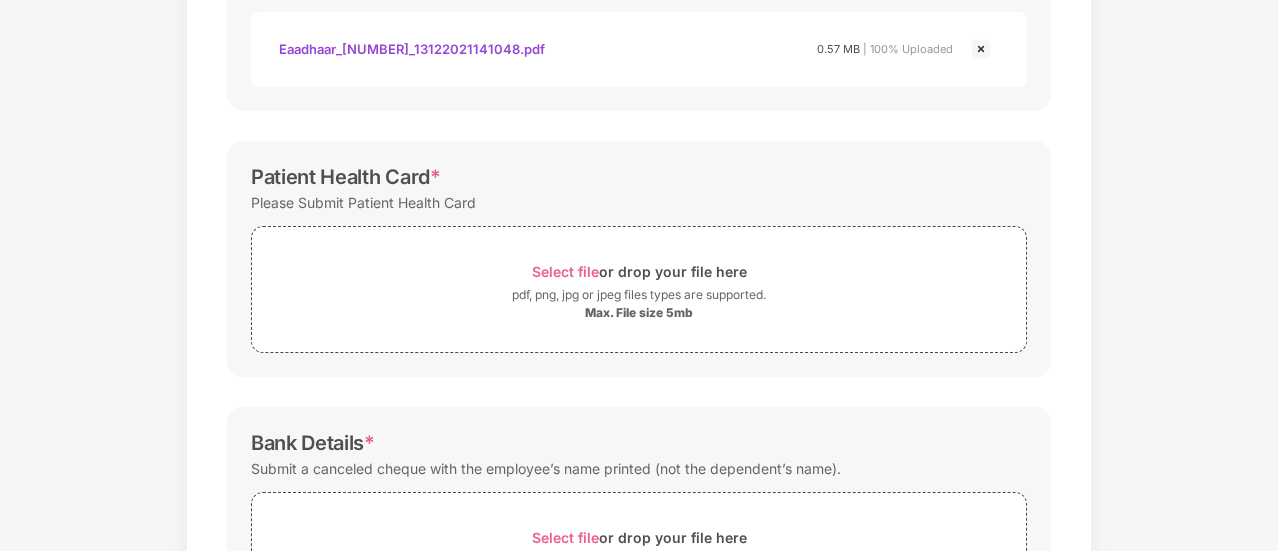 scroll, scrollTop: 532, scrollLeft: 0, axis: vertical 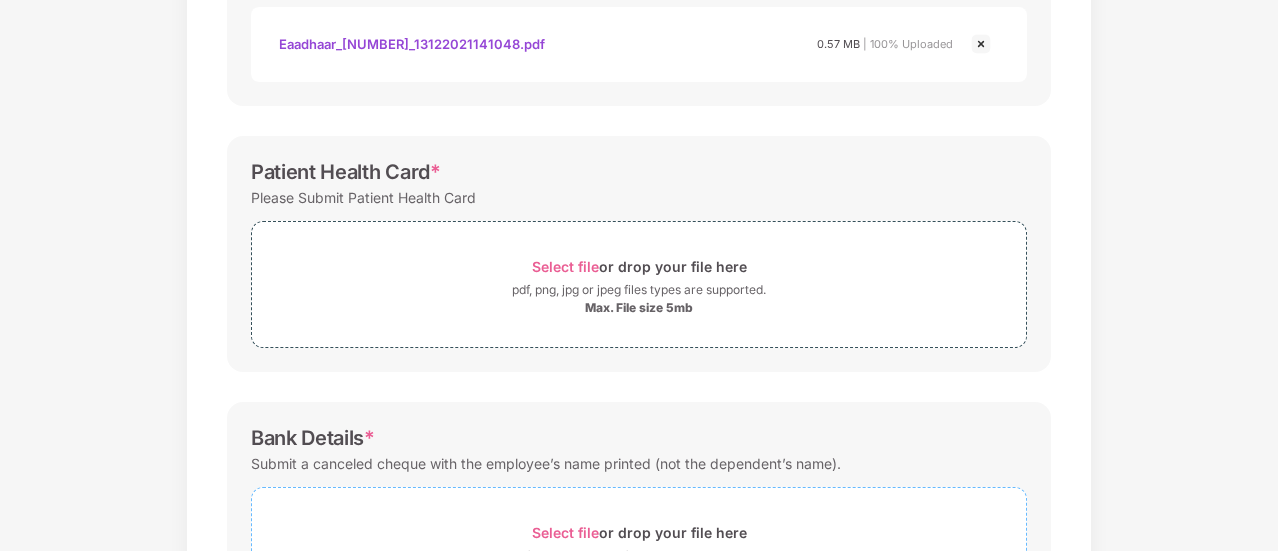 click on "Select file" at bounding box center (565, 532) 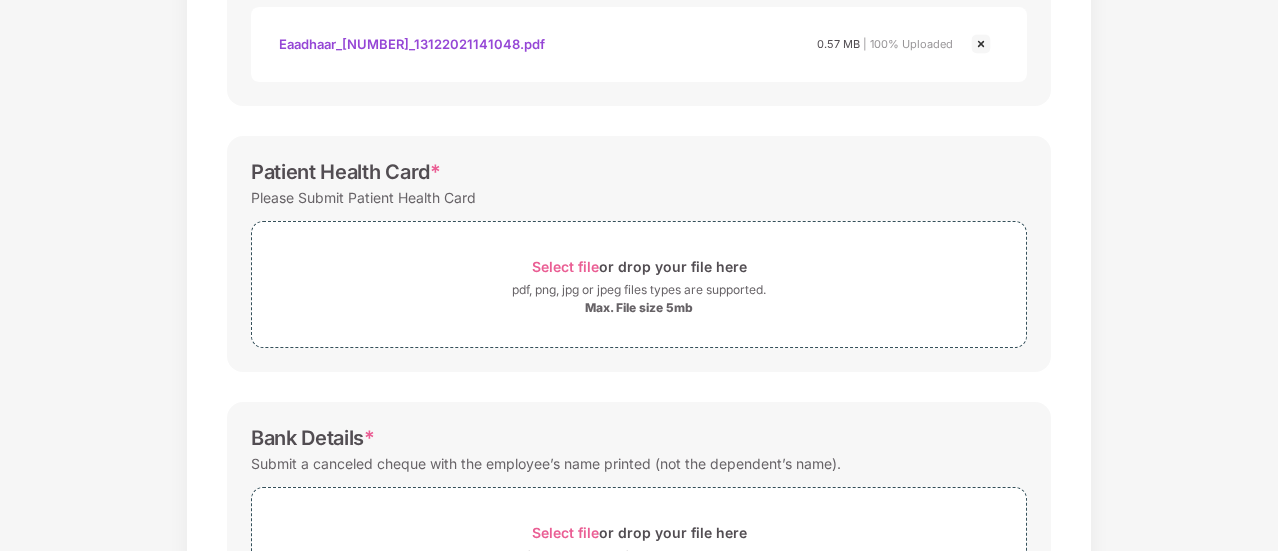 click on "Documents List > KYC and Bank Account Detail KYC and Bank Account Detail Password protected files are not accepted KYC Documents * Share either the Adhar Card, PAN Card, Passport etc Select file or drop your file here pdf, png, jpg or jpeg files types are supported. Max. File size 5mb EAadhaar_[NUMBER]_13122021141048.pdf EAadhaar_[NUMBER]_13122021141048.pdf 0.57 MB | 100% Uploaded Patient Health Card * Please Submit Patient Health Card Select file or drop your file here pdf, png, jpg or jpeg files types are supported. Max. File size 5mb Bank Details * Submit a canceled cheque with the employee’s name printed (not the dependent’s name). Select file or drop your file here pdf, png, jpg or jpeg files types are supported. Max. File size 5mb WhatsApp Image 2025-08-05 at 1.24.37 PM.jpeg Whatsapp image 2025-08-05 at 1.24.37 pm.jpeg 67.45 KB | 100% Uploaded Save & Continue" at bounding box center (639, 208) 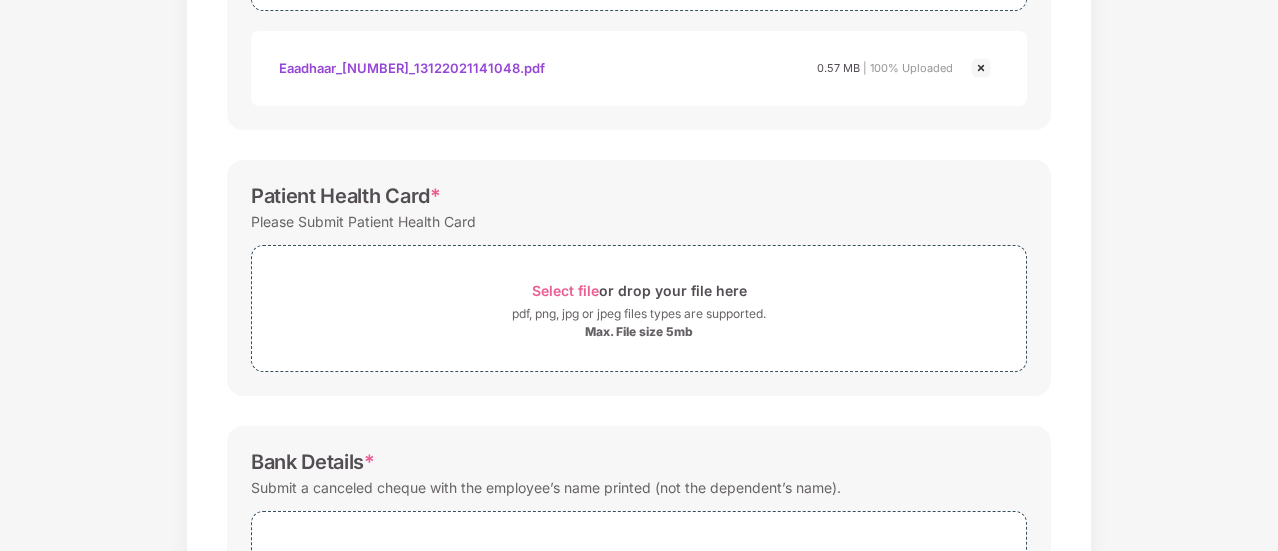 scroll, scrollTop: 512, scrollLeft: 0, axis: vertical 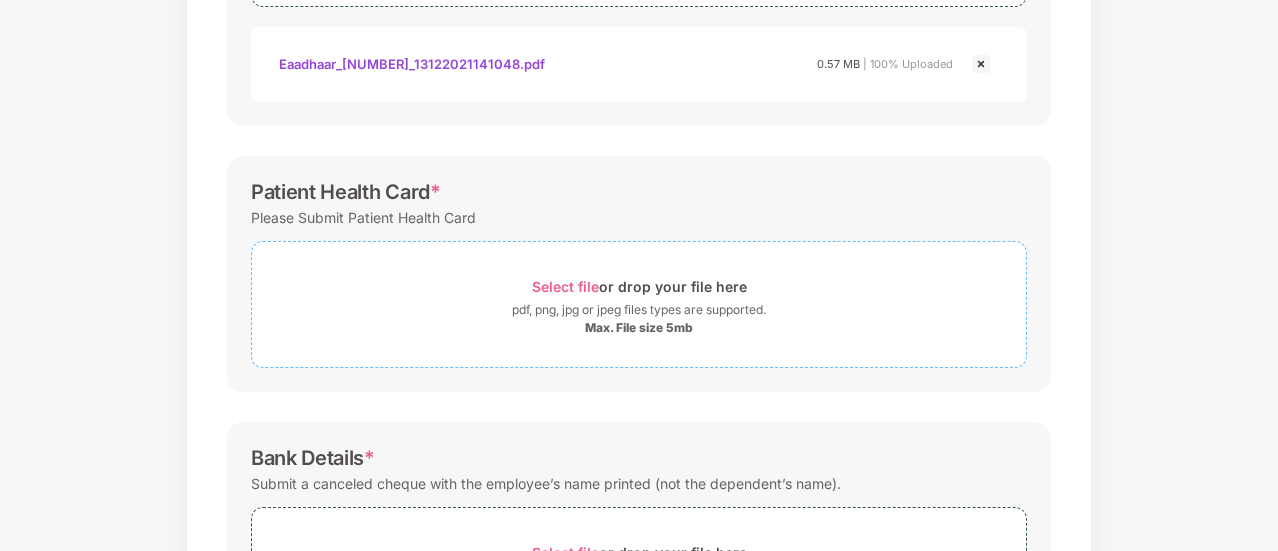 click on "Select file" at bounding box center [565, 286] 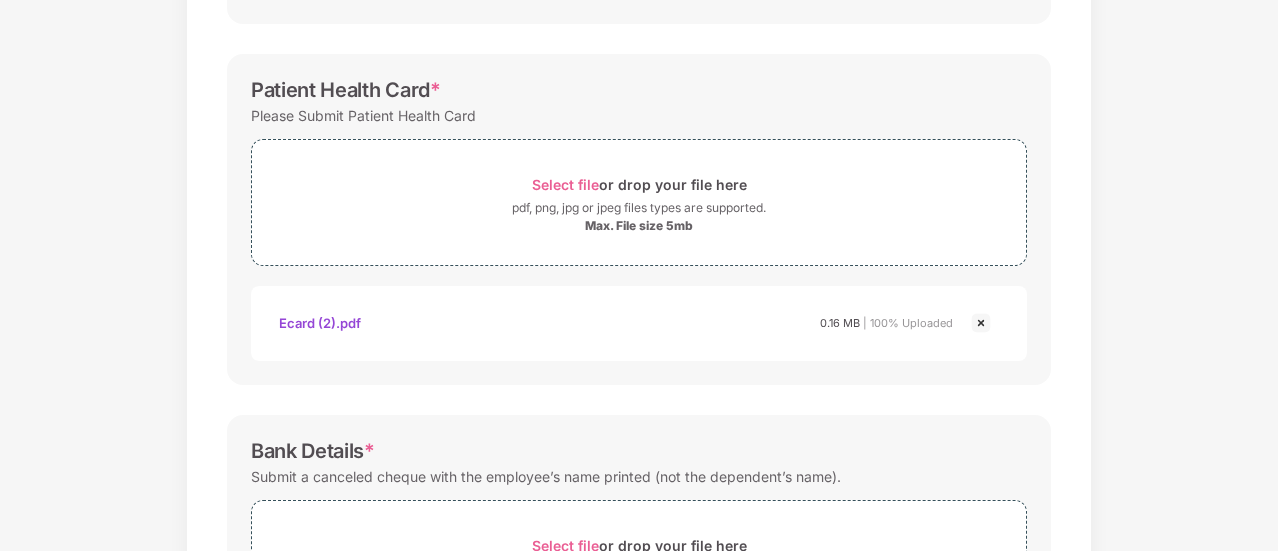 scroll, scrollTop: 616, scrollLeft: 0, axis: vertical 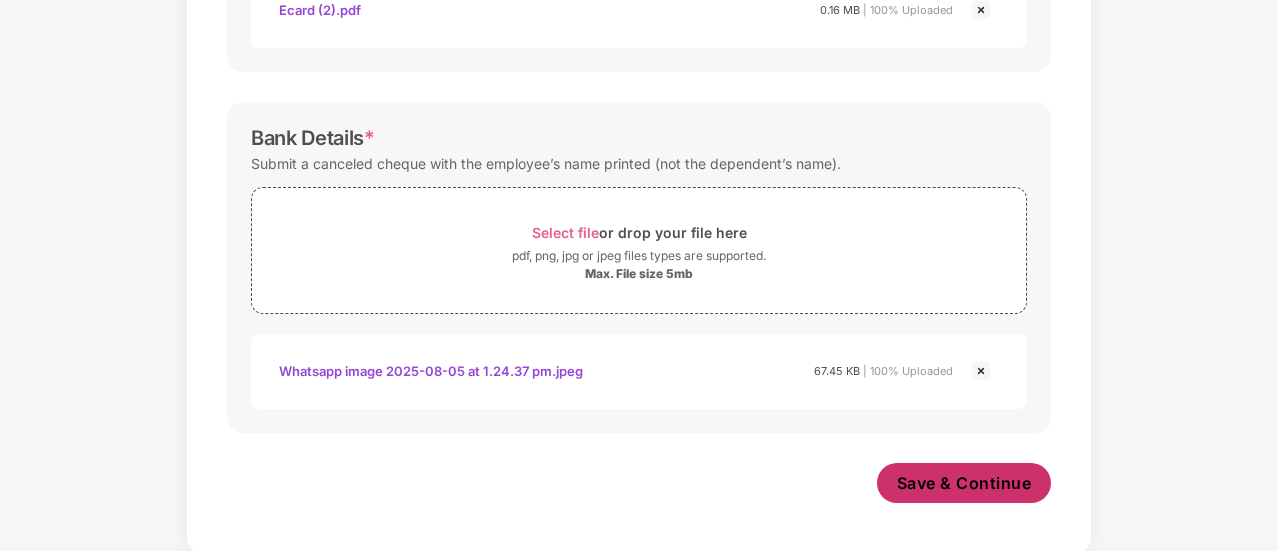 click on "Save & Continue" at bounding box center [964, 483] 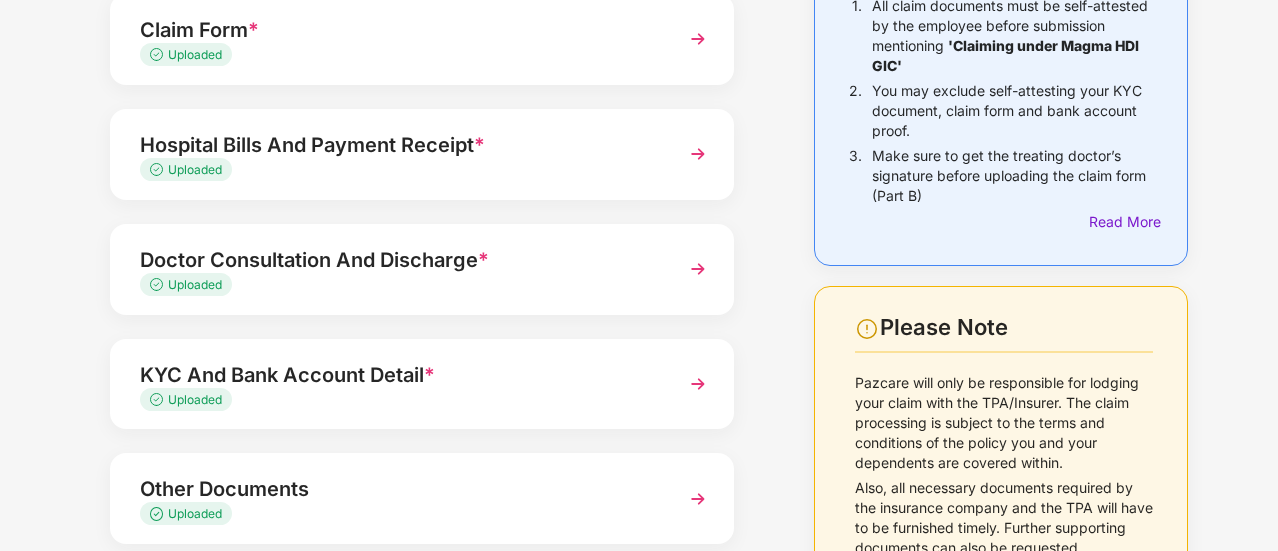 scroll, scrollTop: 352, scrollLeft: 0, axis: vertical 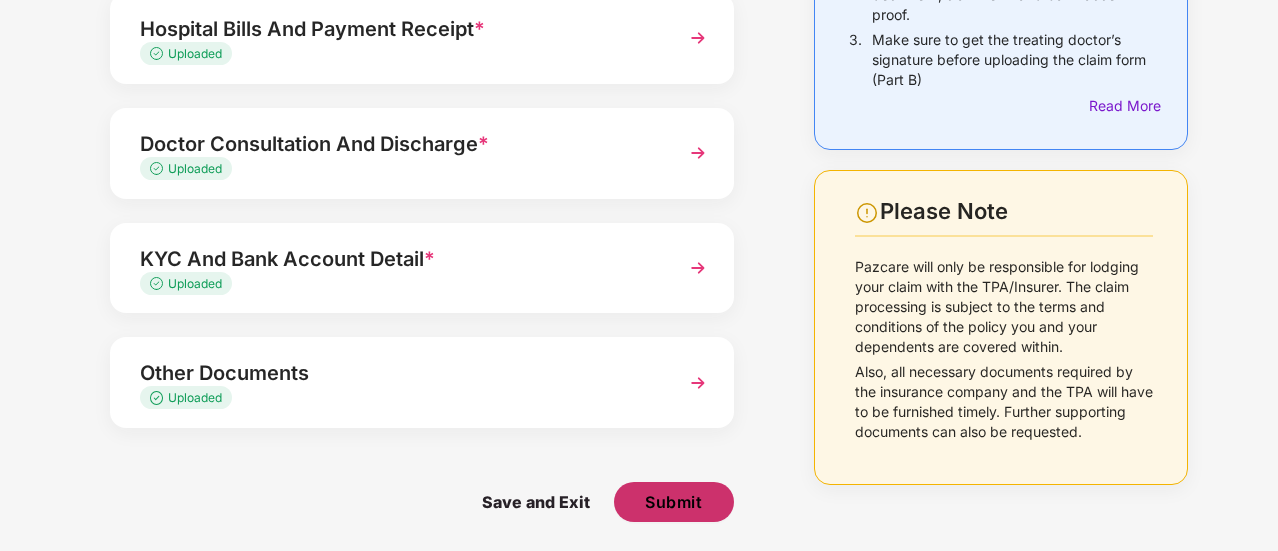 click on "Submit" at bounding box center (673, 502) 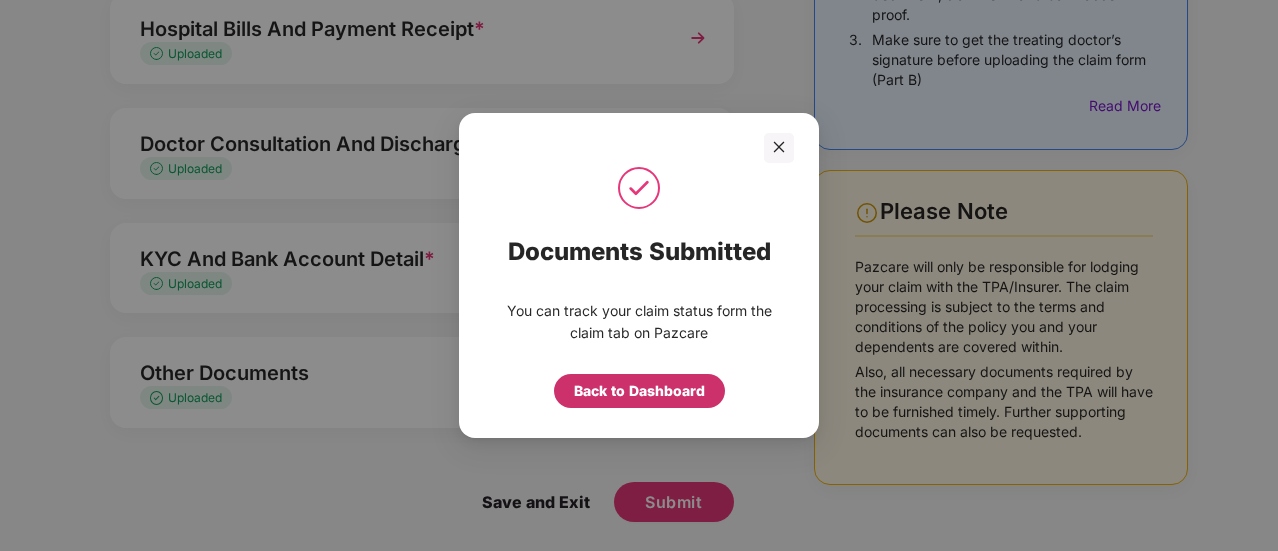 click on "Back to Dashboard" at bounding box center [639, 391] 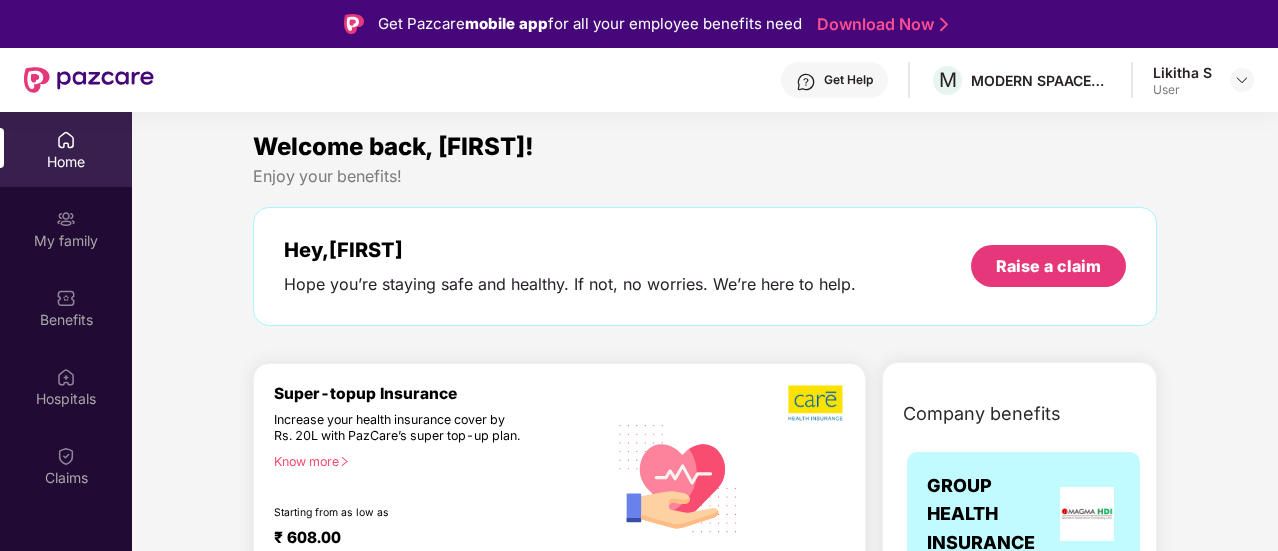 scroll, scrollTop: 0, scrollLeft: 0, axis: both 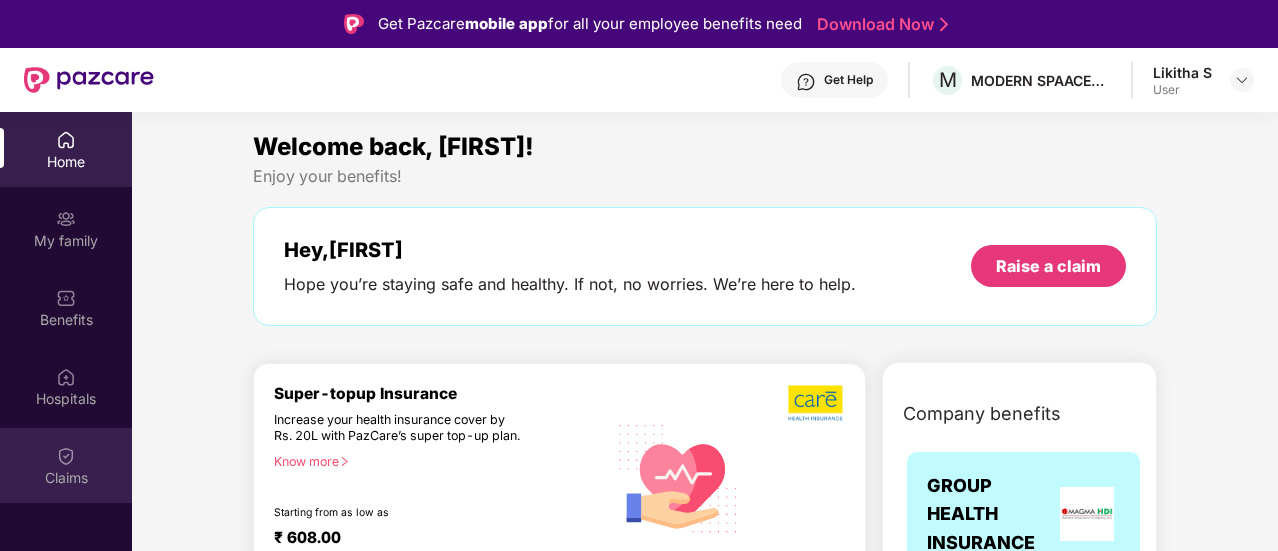 click on "Claims" at bounding box center (66, 478) 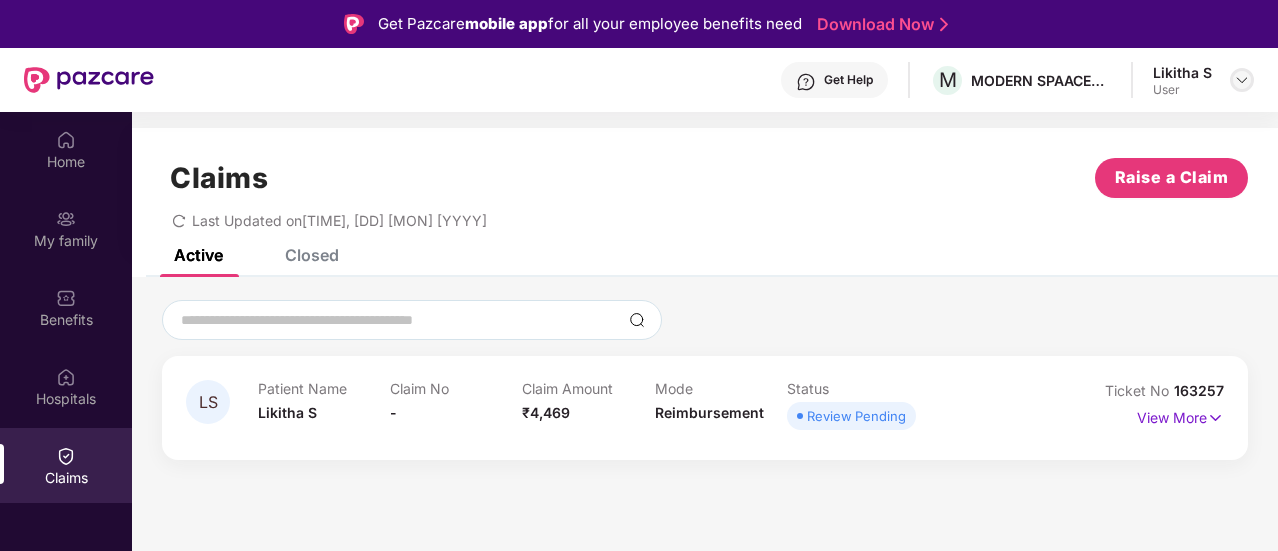 click at bounding box center (1242, 80) 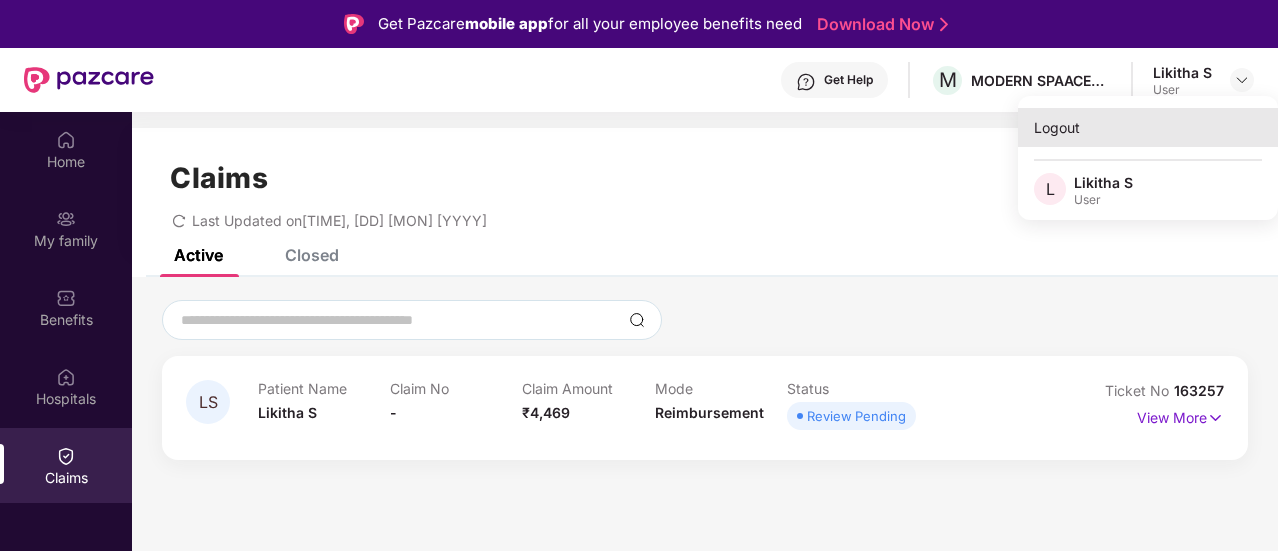 click on "Logout" at bounding box center (1148, 127) 